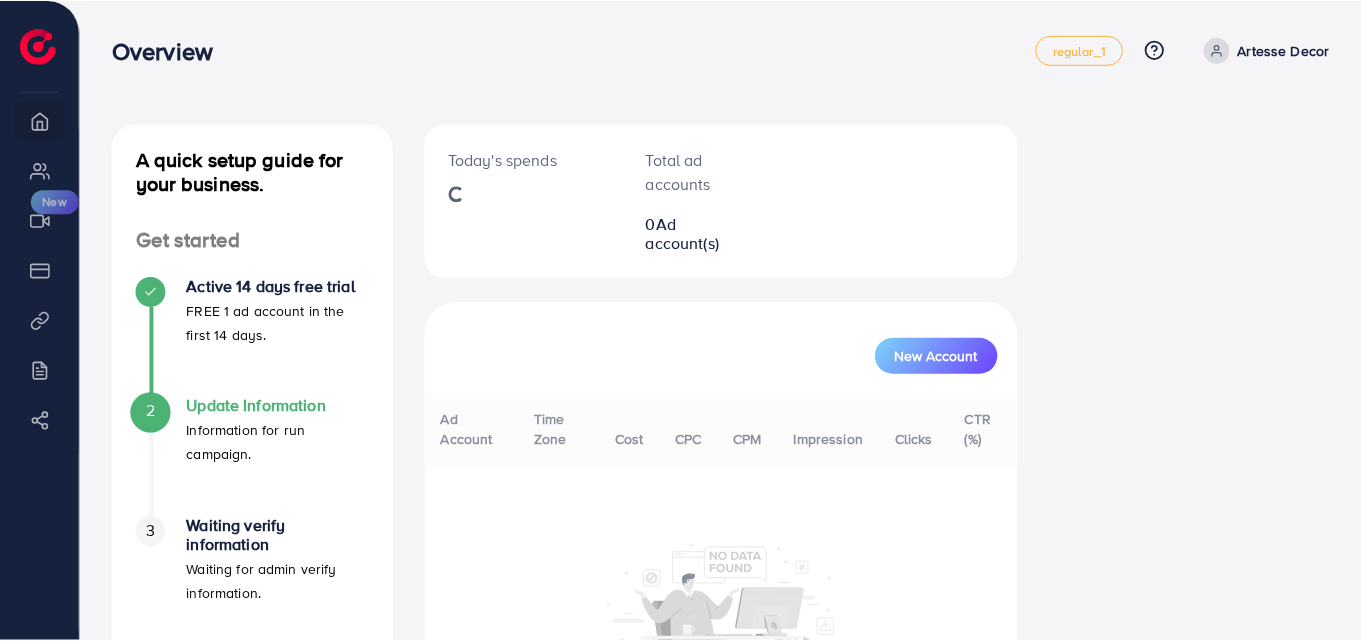 scroll, scrollTop: 0, scrollLeft: 0, axis: both 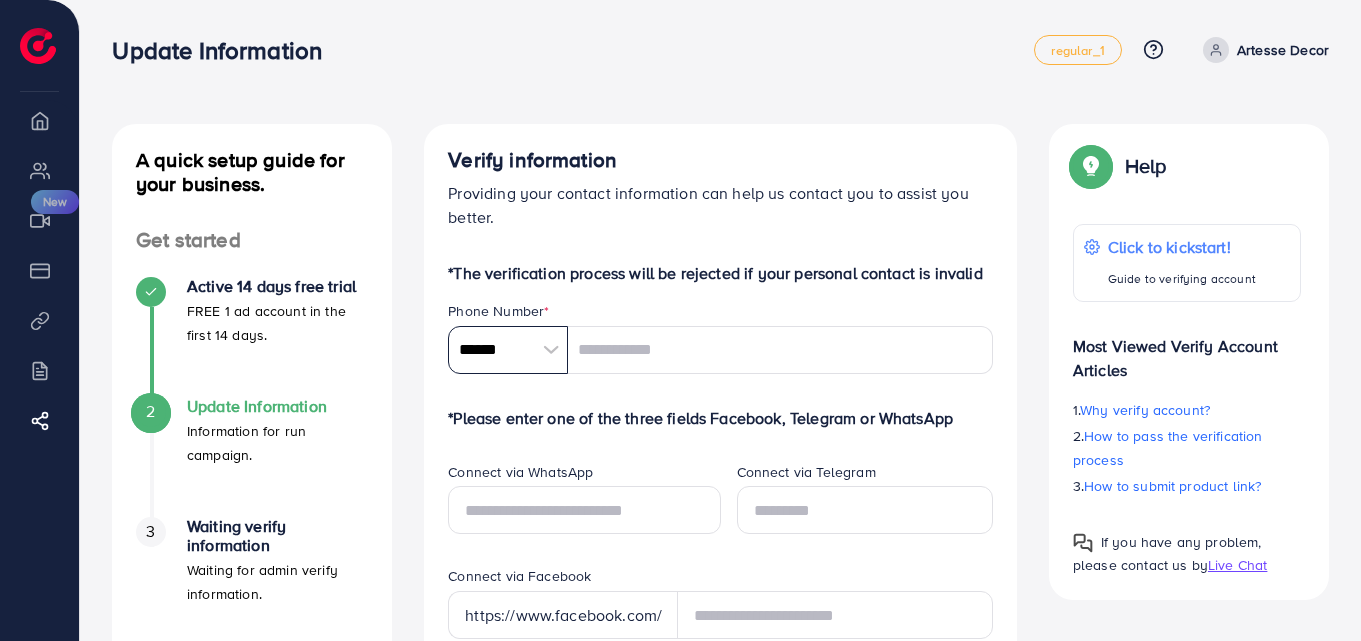 click on "******" at bounding box center (508, 350) 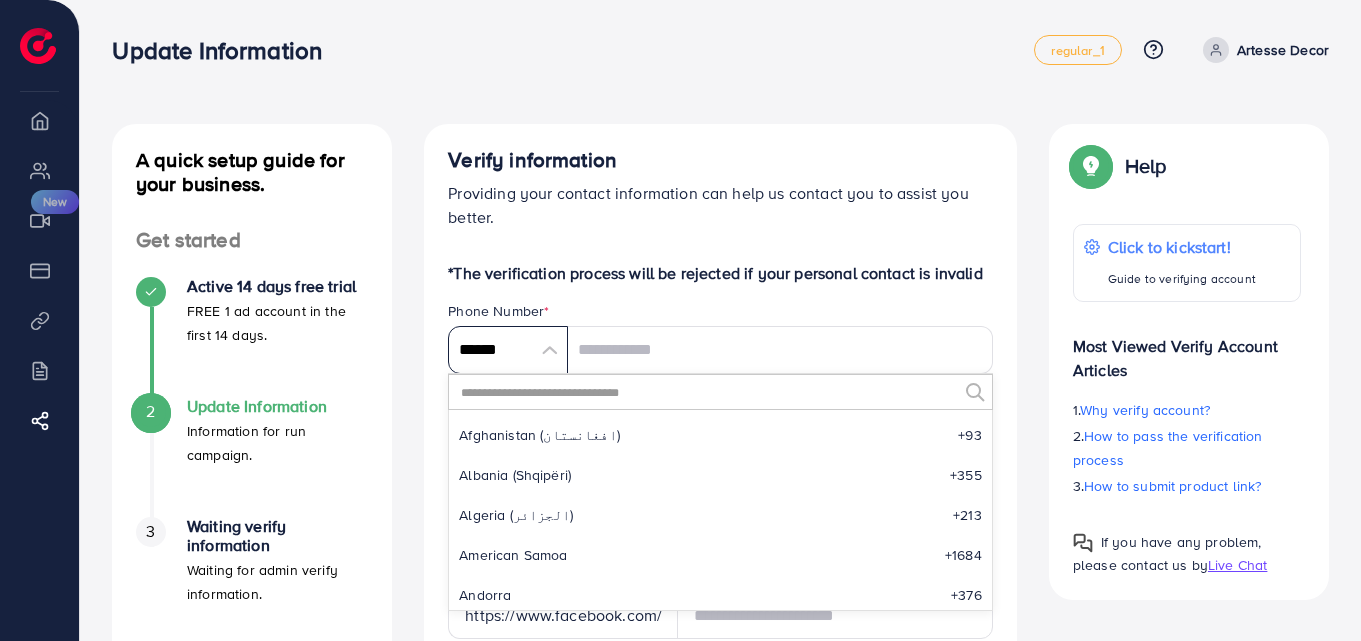 scroll, scrollTop: 9285, scrollLeft: 0, axis: vertical 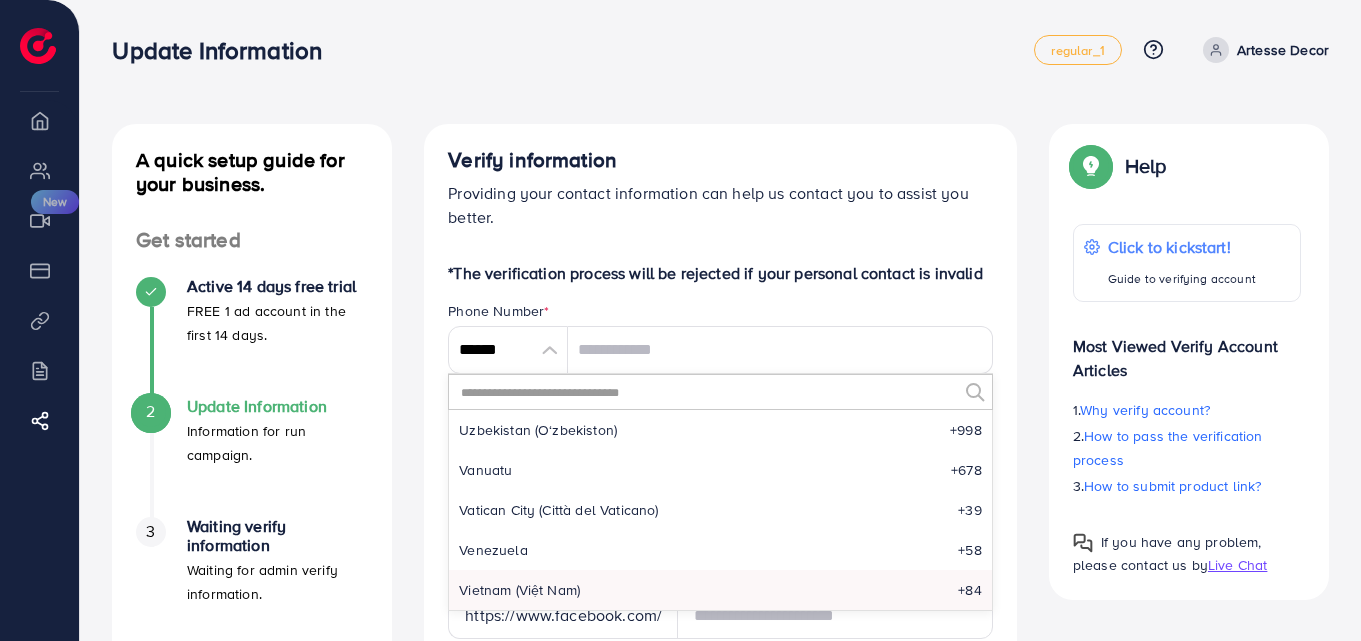 click at bounding box center [708, 392] 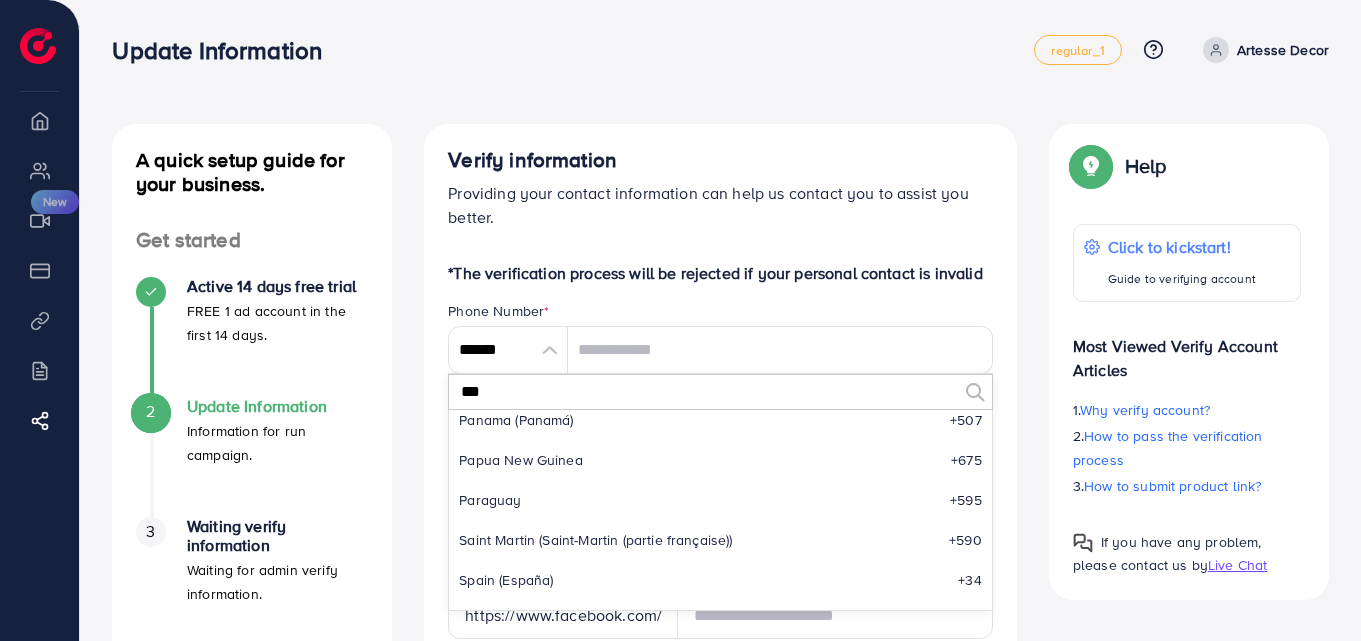 scroll, scrollTop: 0, scrollLeft: 0, axis: both 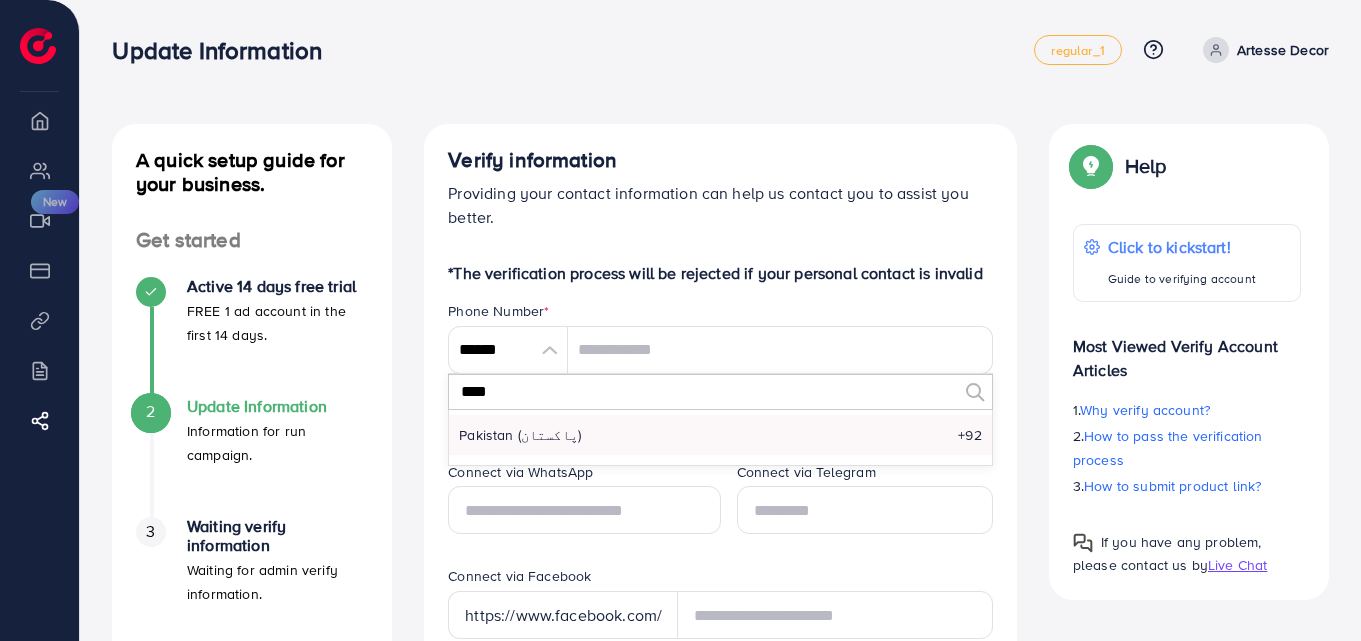 type on "****" 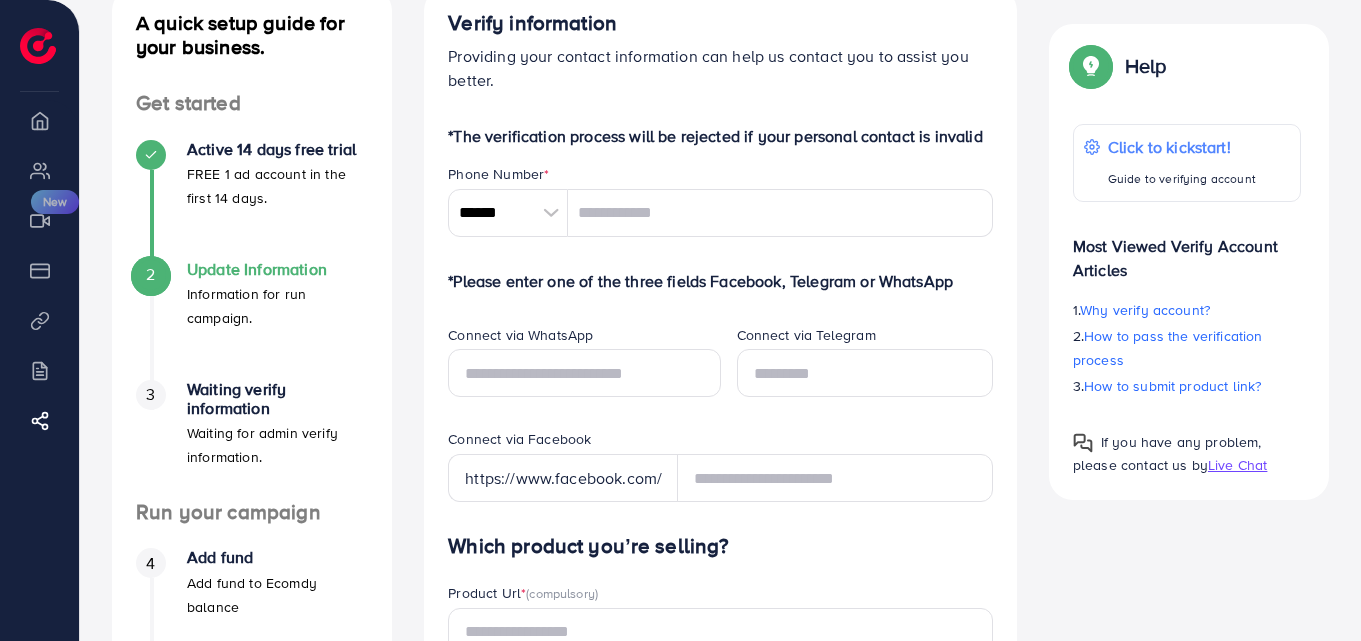 scroll, scrollTop: 138, scrollLeft: 0, axis: vertical 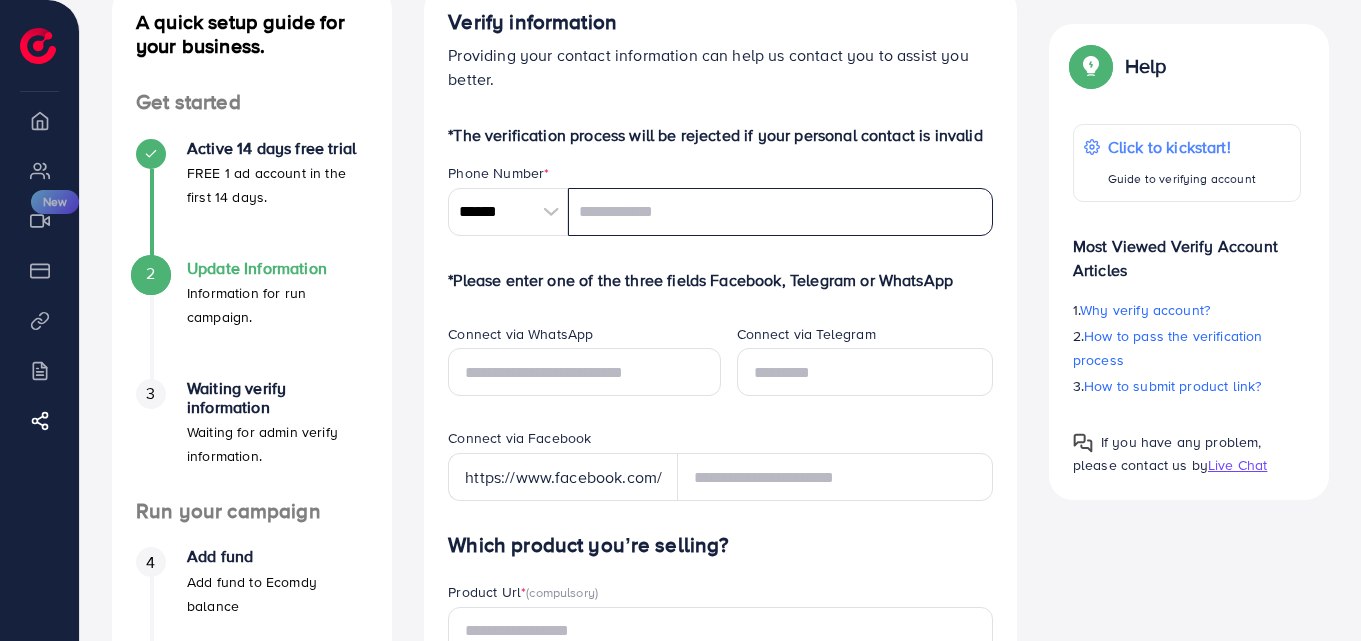click at bounding box center (780, 212) 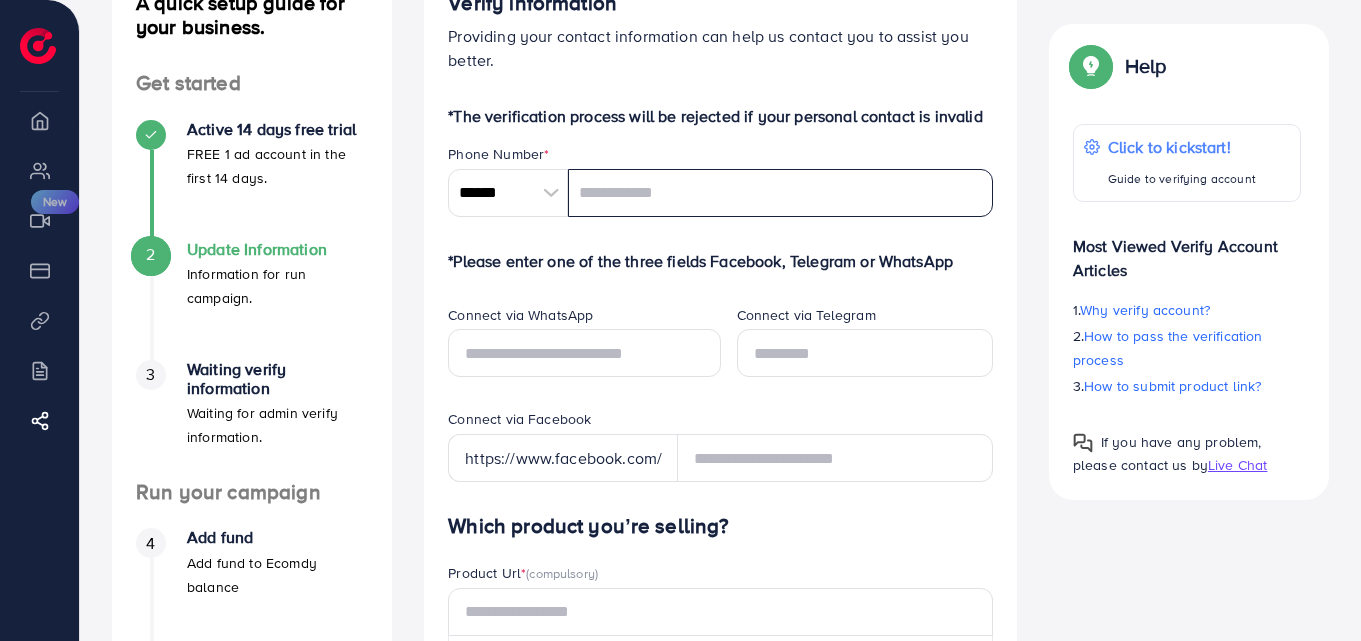 scroll, scrollTop: 162, scrollLeft: 0, axis: vertical 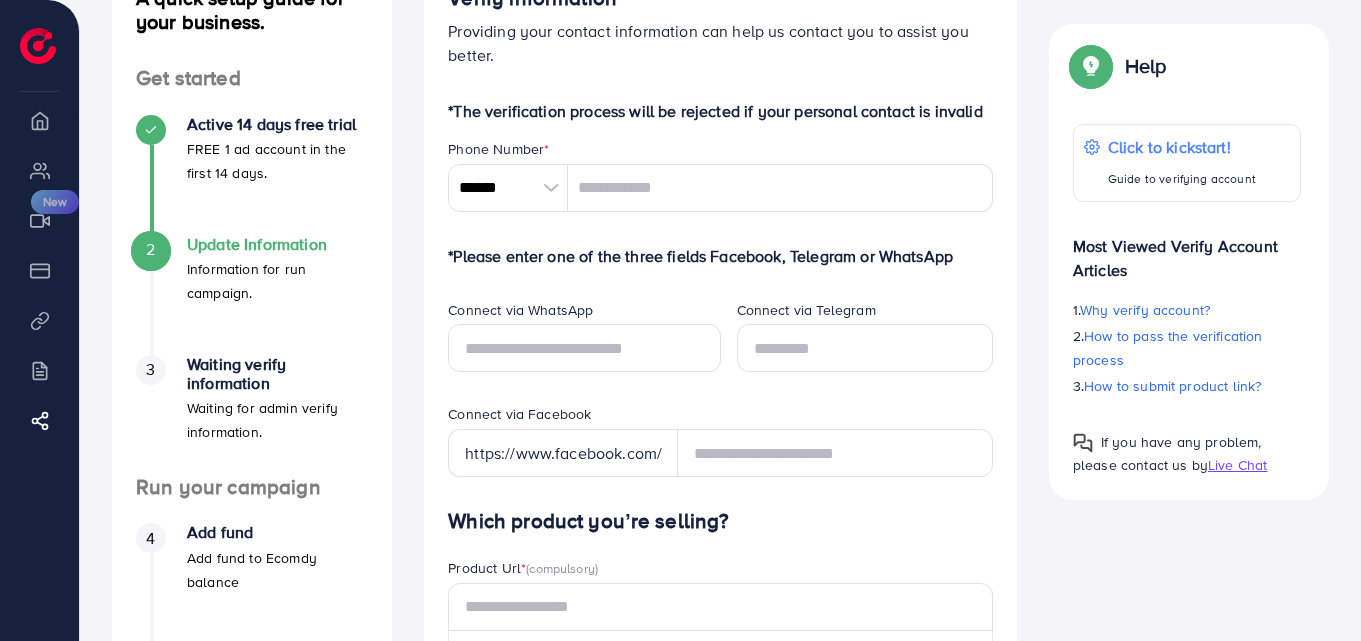click on "https://www.facebook.com/" at bounding box center [563, 453] 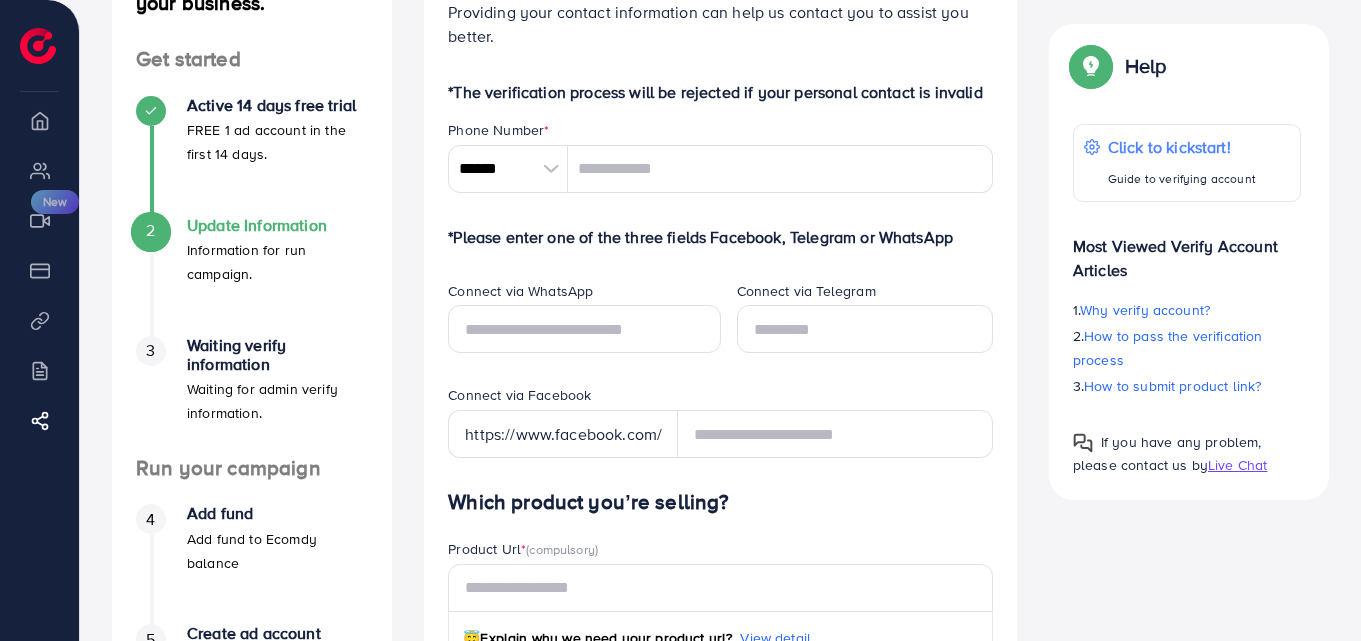 scroll, scrollTop: 183, scrollLeft: 0, axis: vertical 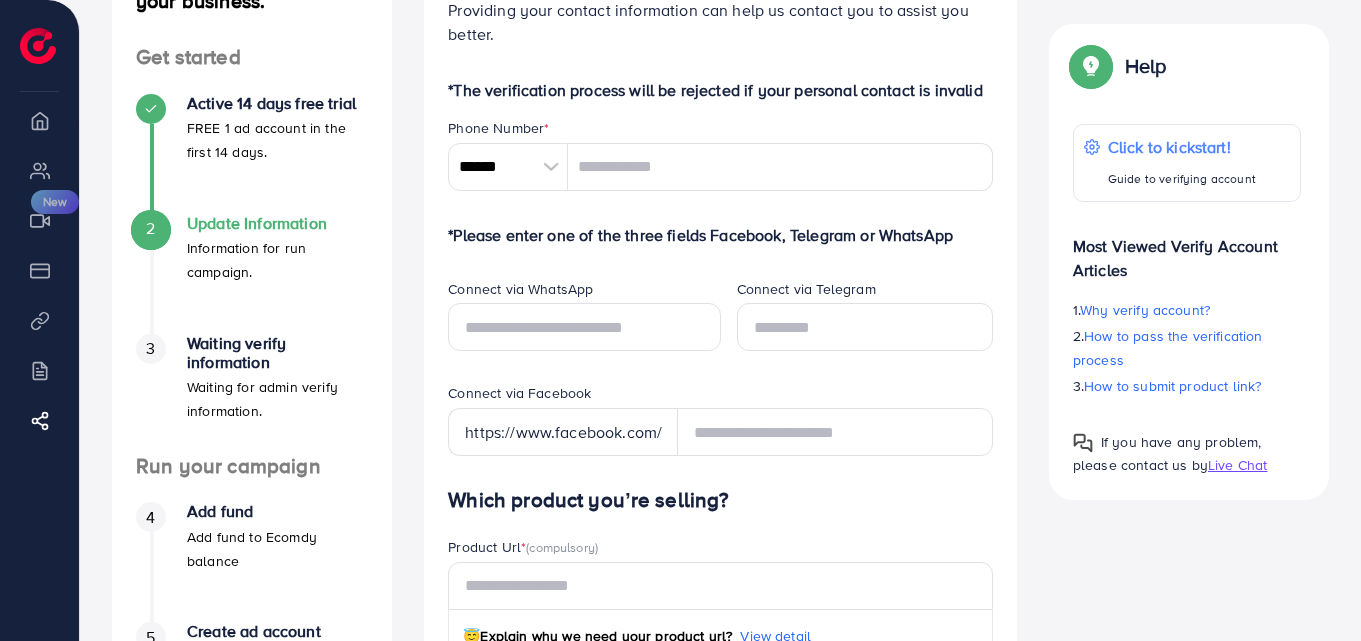 click on "Connect via Telegram" at bounding box center (865, 331) 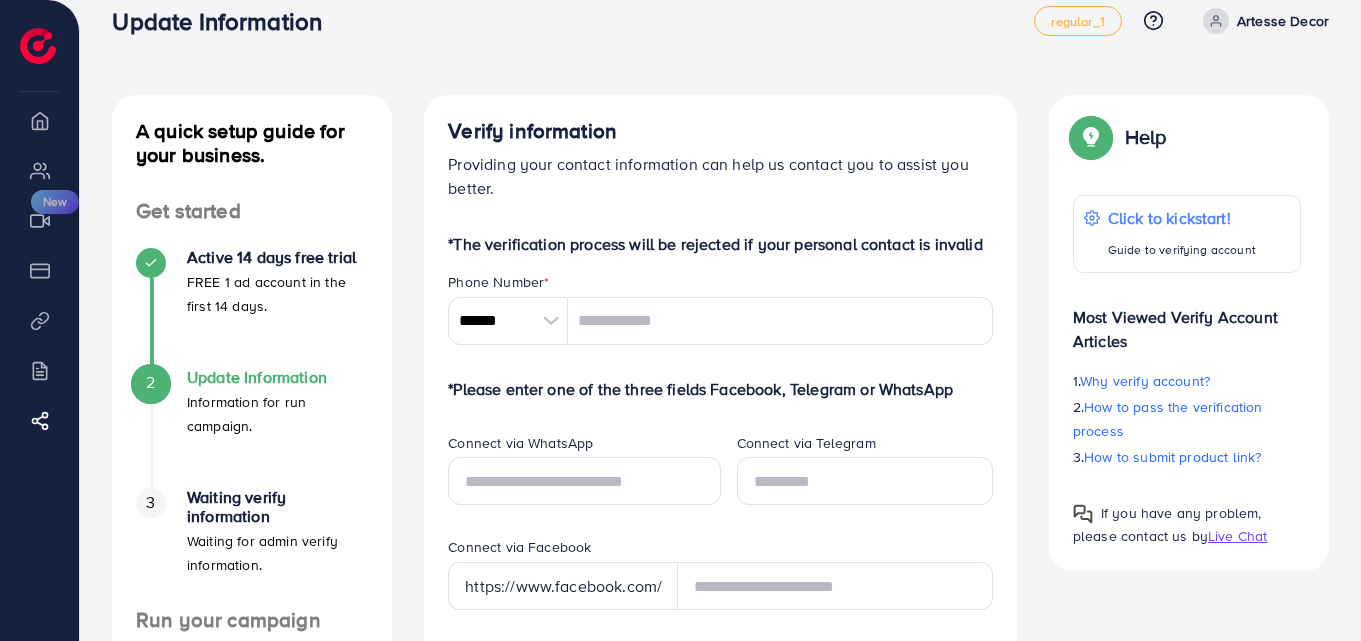 scroll, scrollTop: 28, scrollLeft: 0, axis: vertical 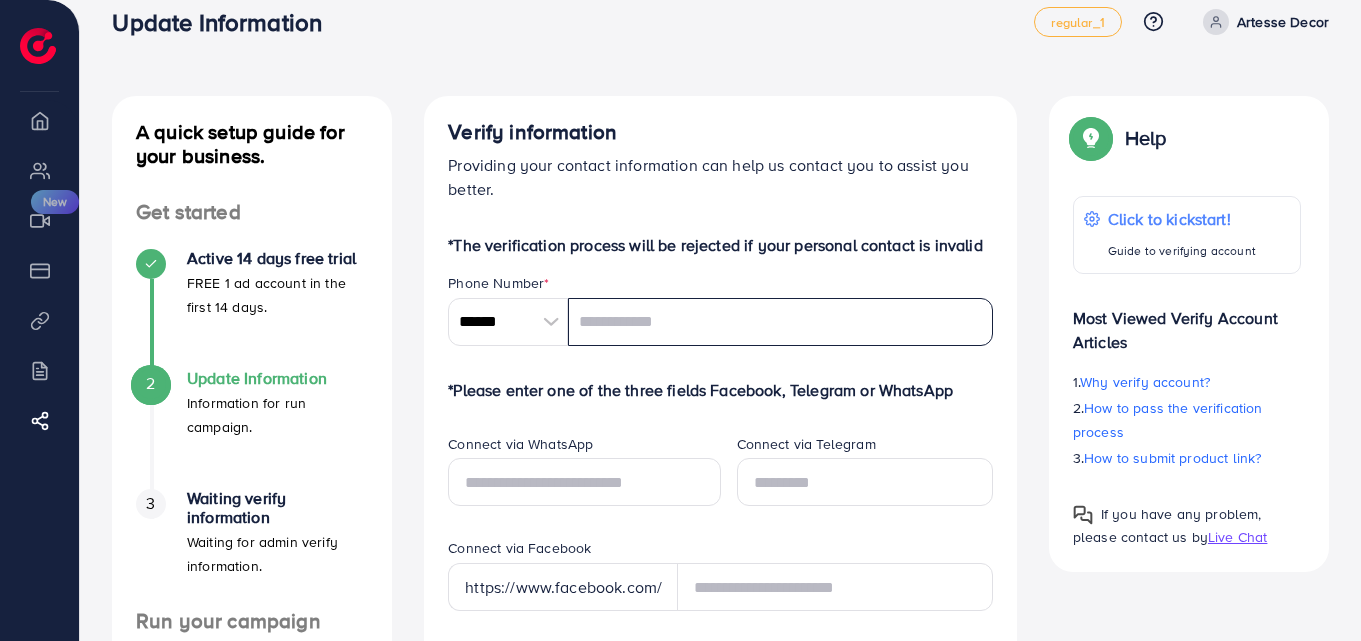 click at bounding box center [780, 322] 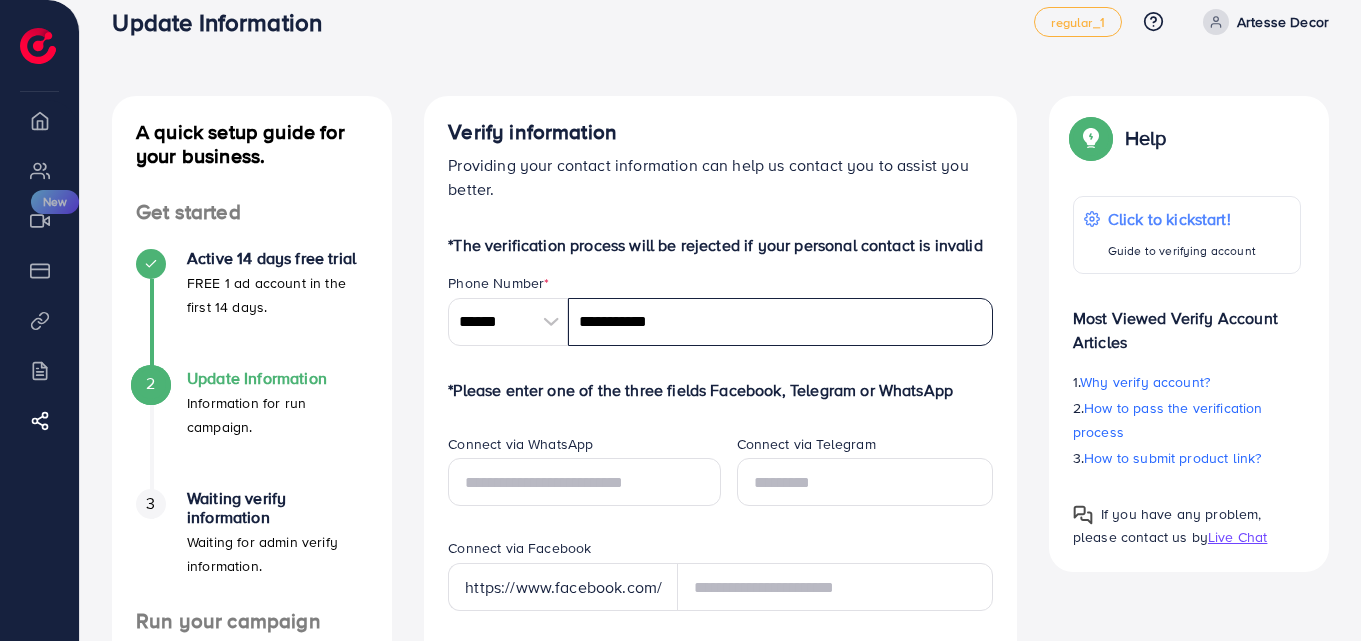 type on "**********" 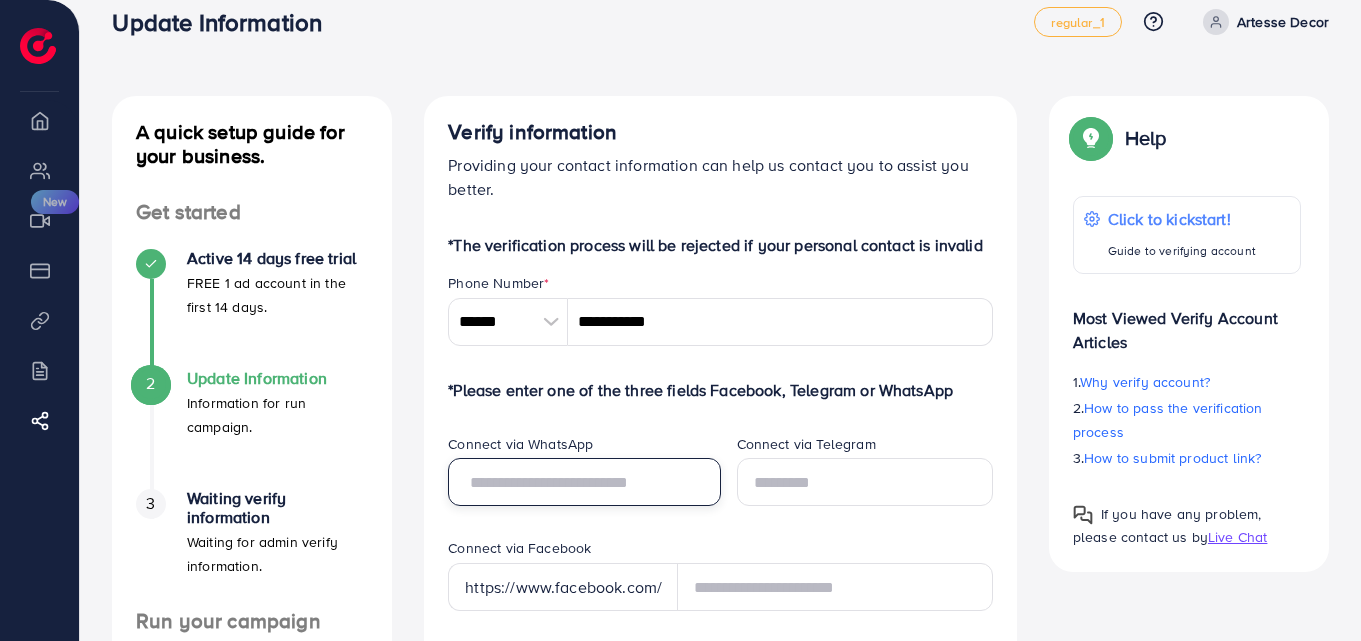 click at bounding box center [584, 482] 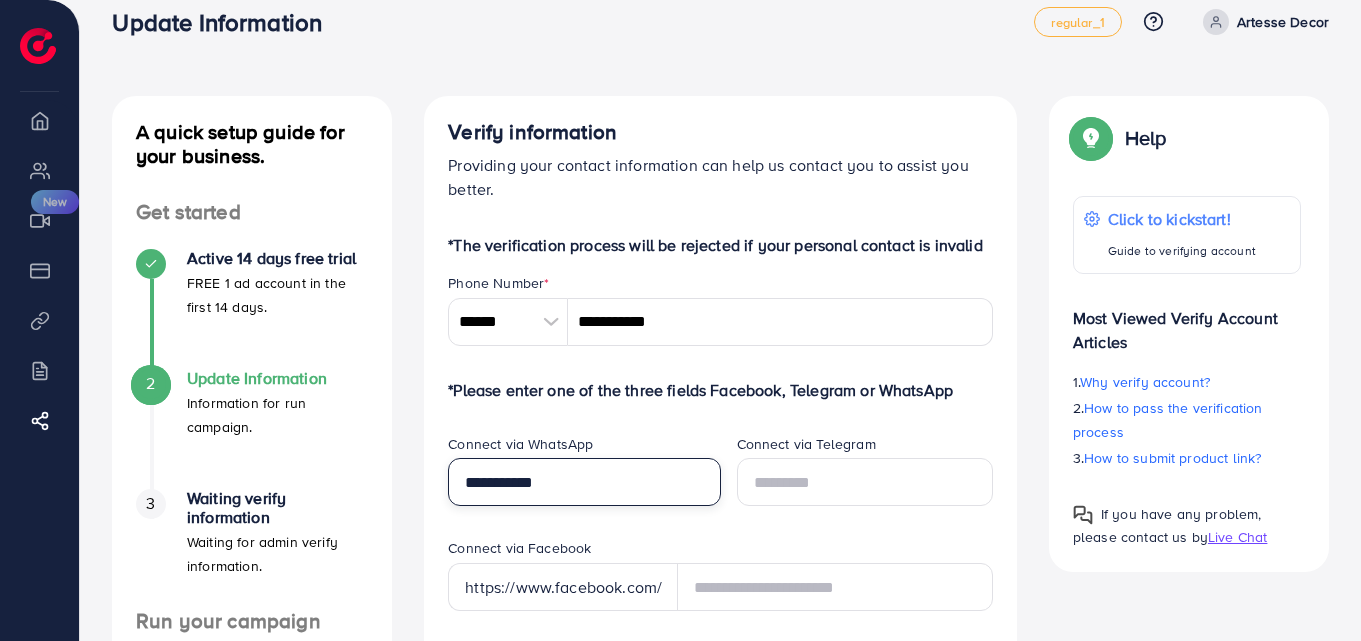 type on "**********" 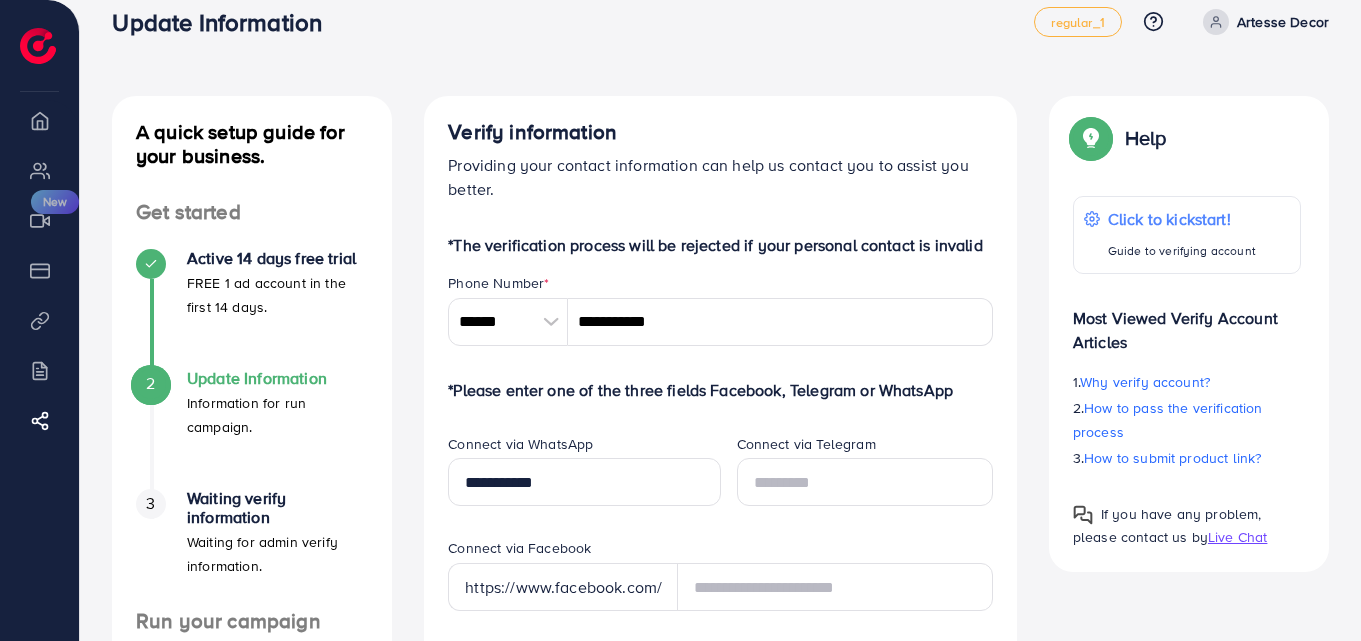 click on "**********" at bounding box center (720, 857) 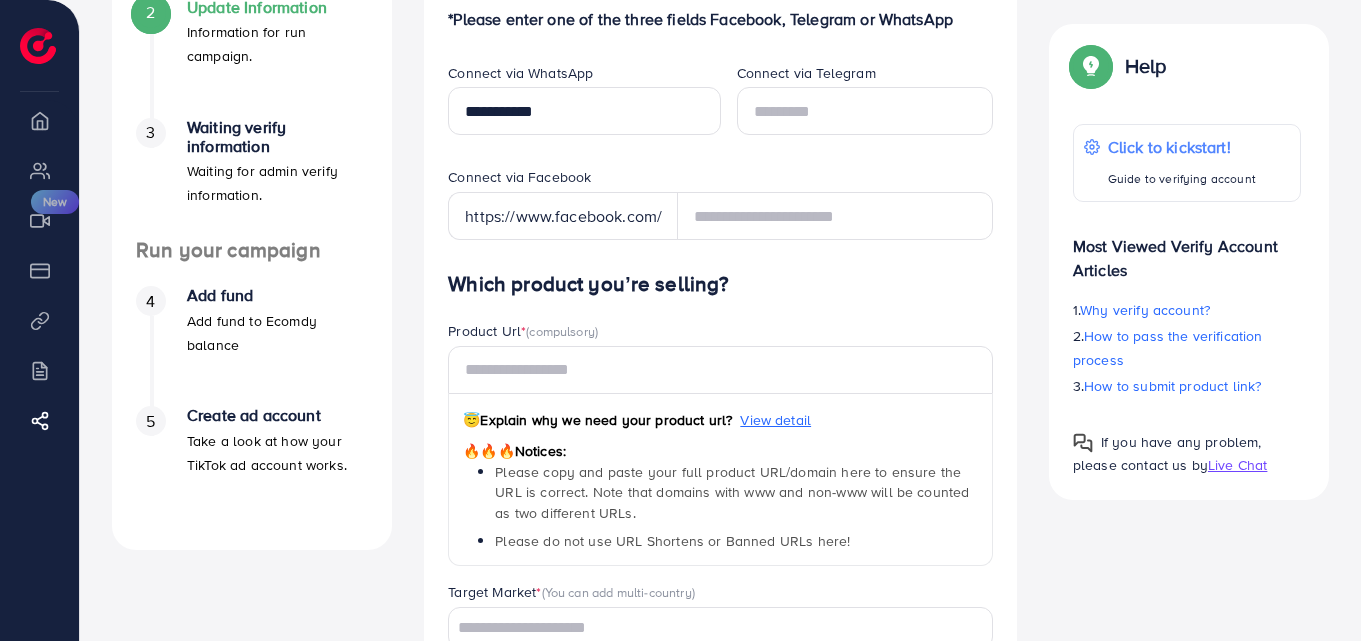 scroll, scrollTop: 404, scrollLeft: 0, axis: vertical 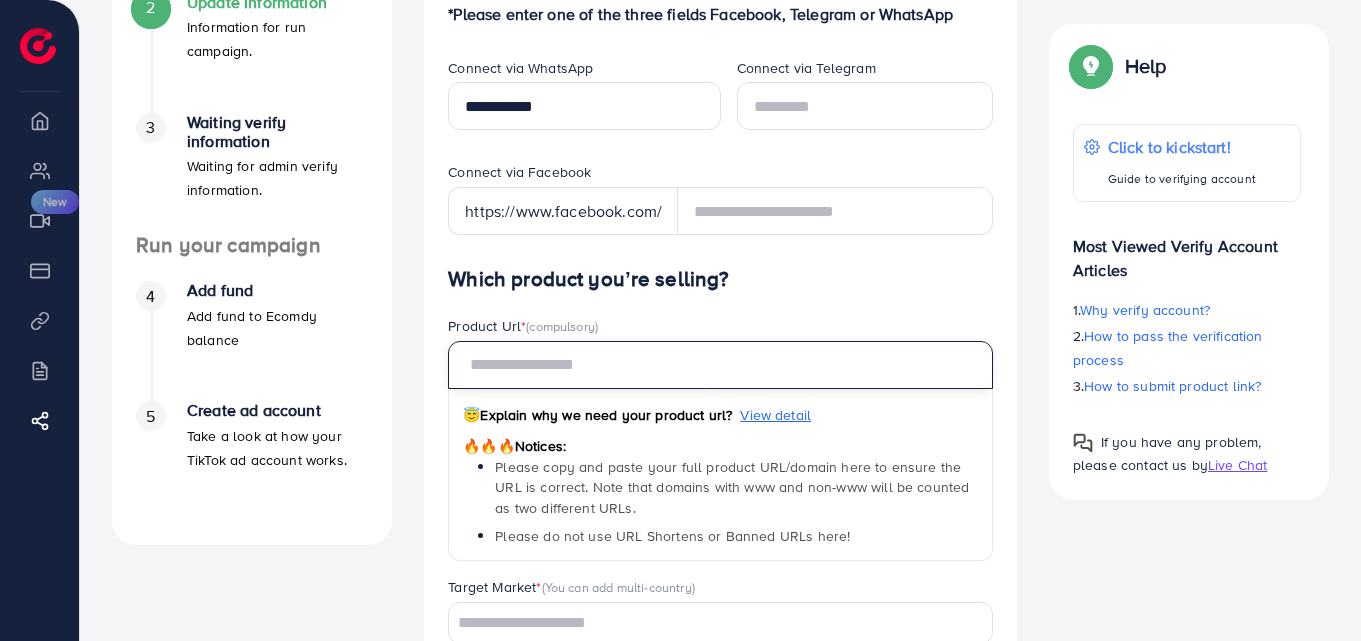 click at bounding box center [720, 365] 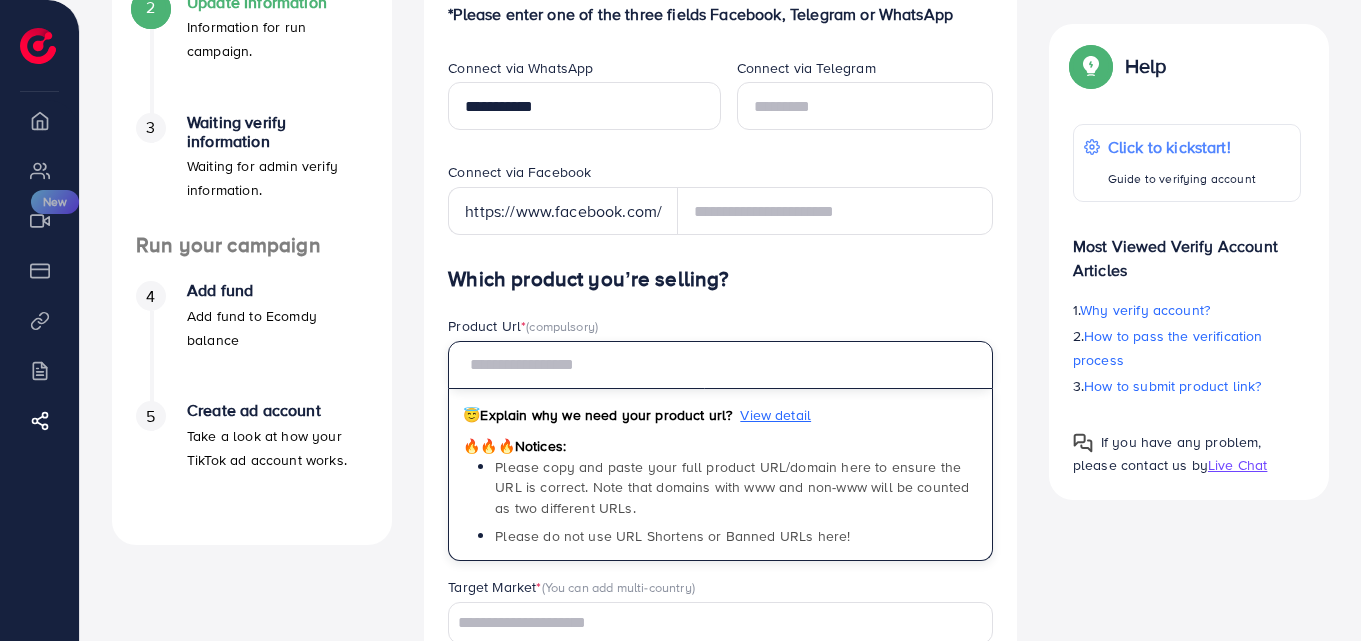 click at bounding box center [720, 365] 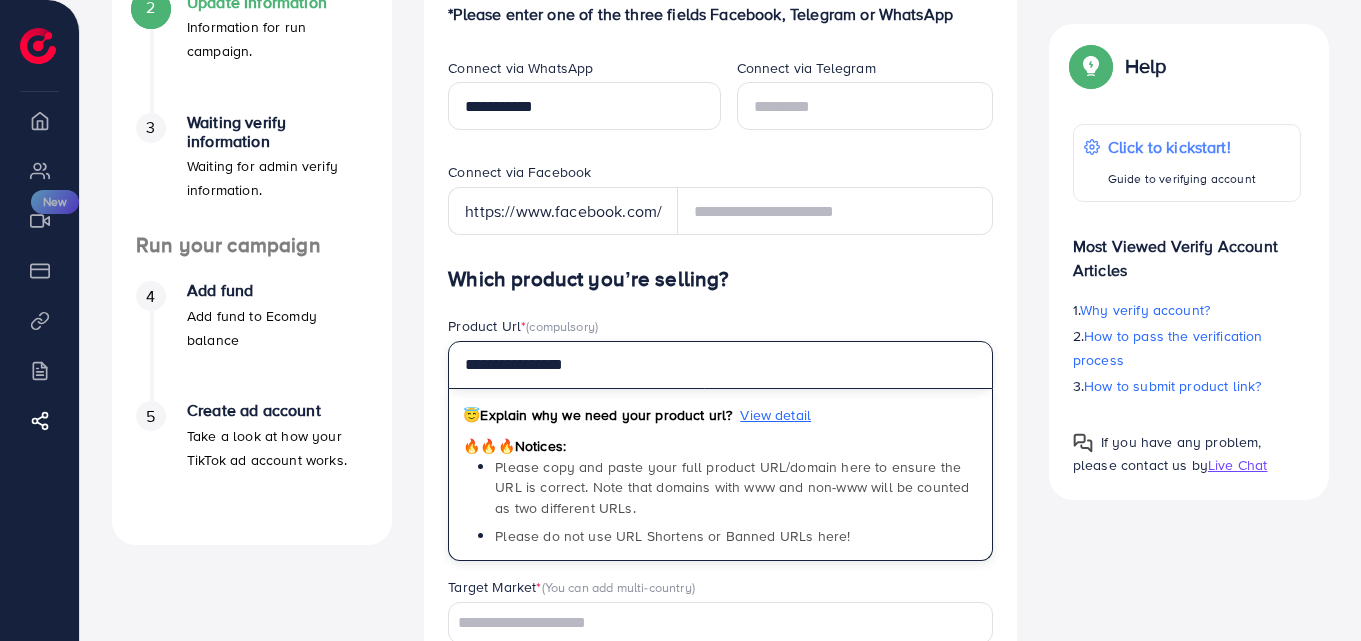 type on "**********" 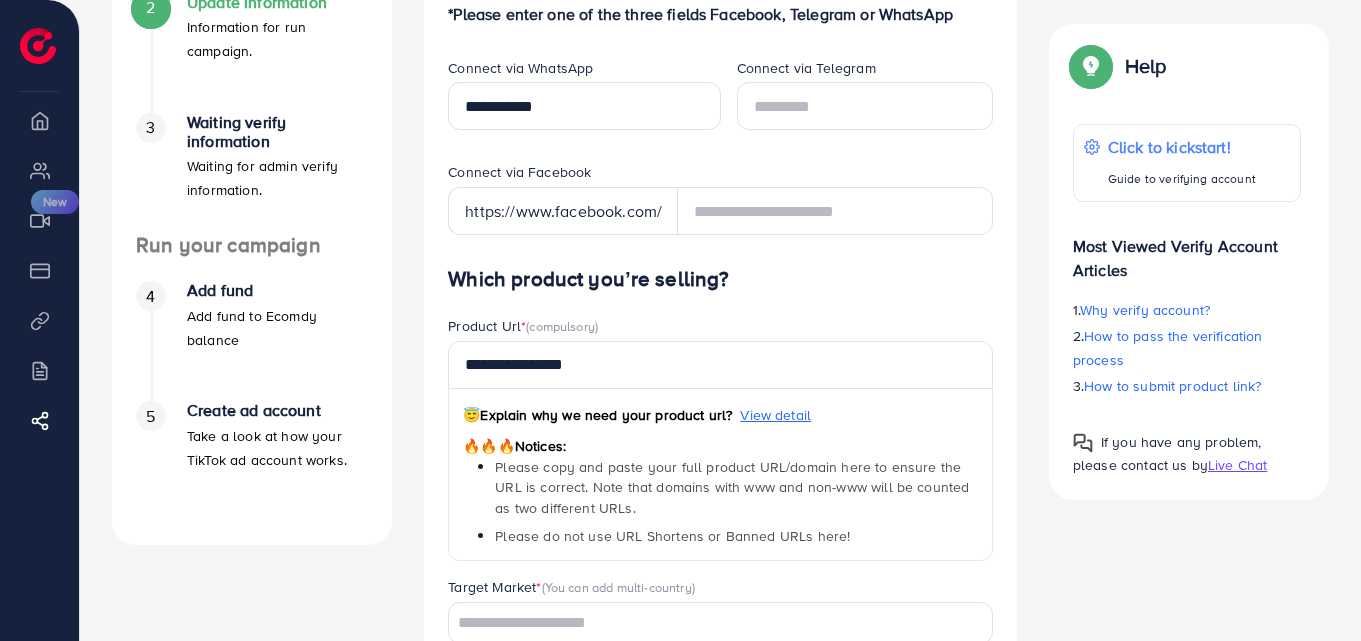 click on "Product Url  *  (compulsory)" at bounding box center [720, 328] 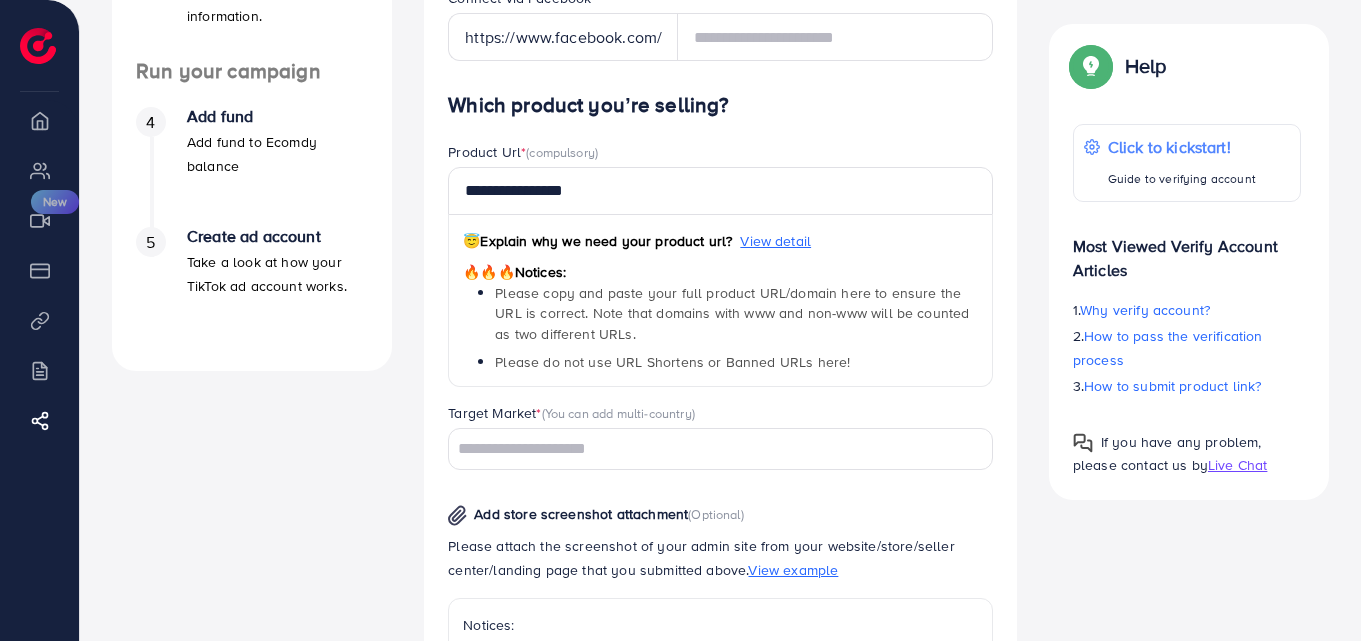 scroll, scrollTop: 756, scrollLeft: 0, axis: vertical 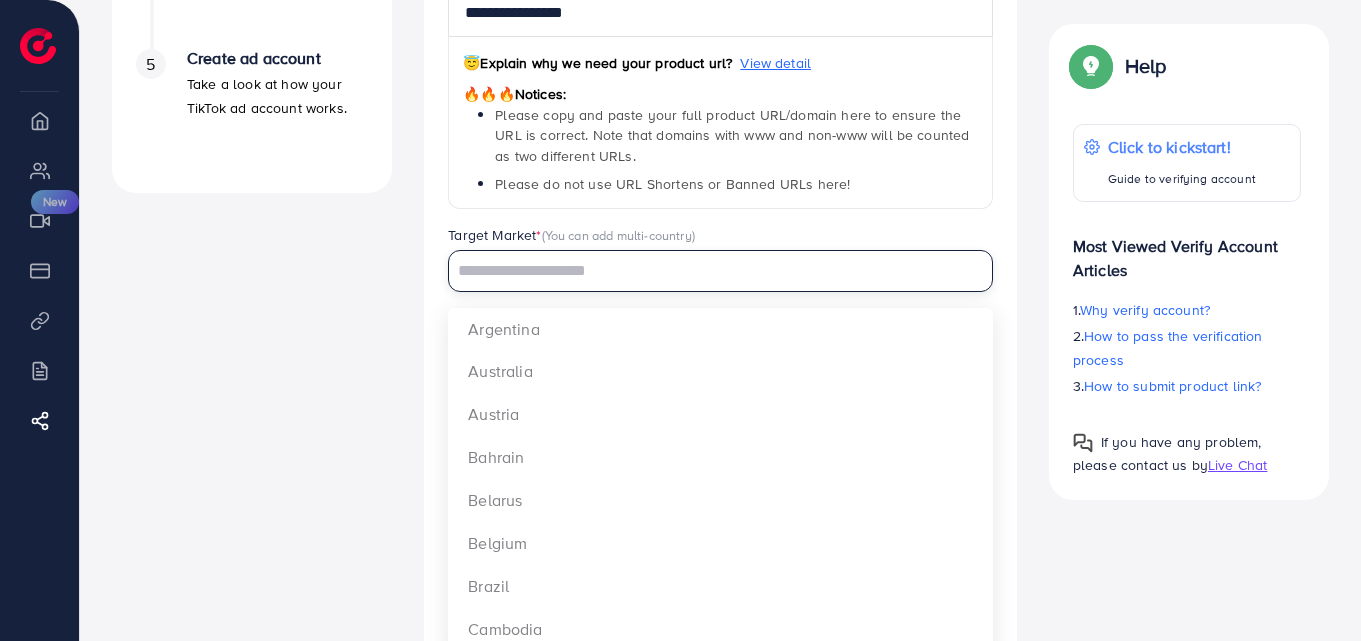 click at bounding box center (709, 271) 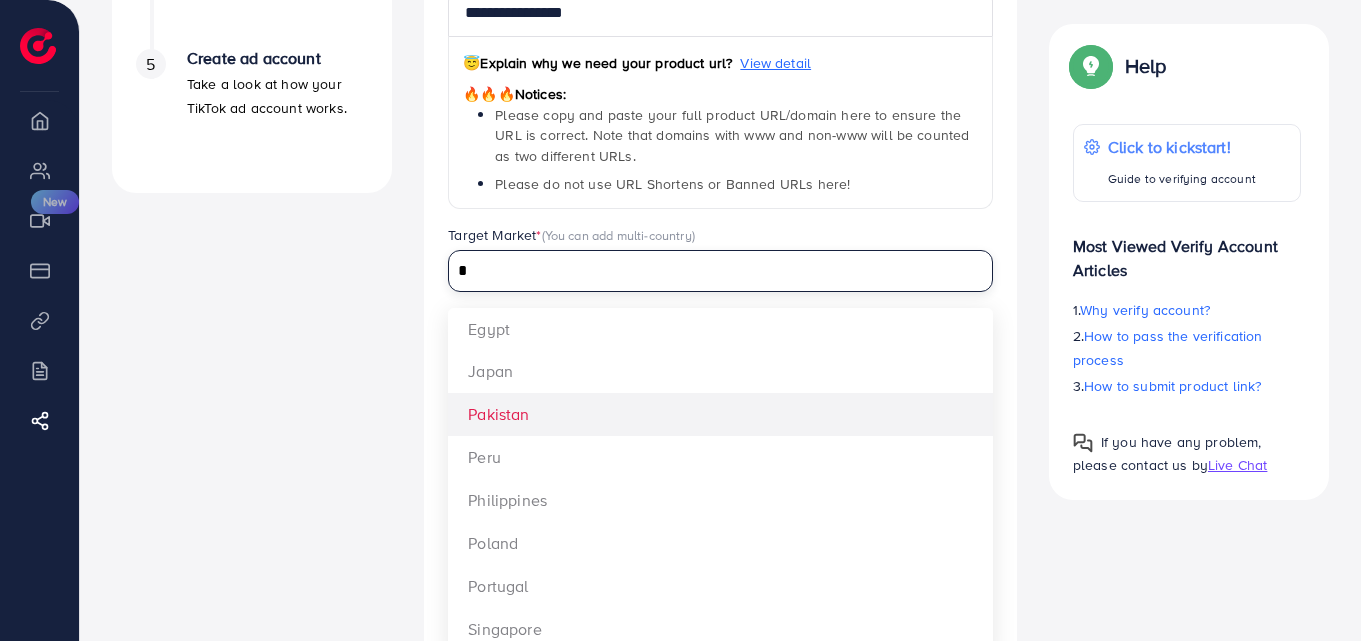 type on "*" 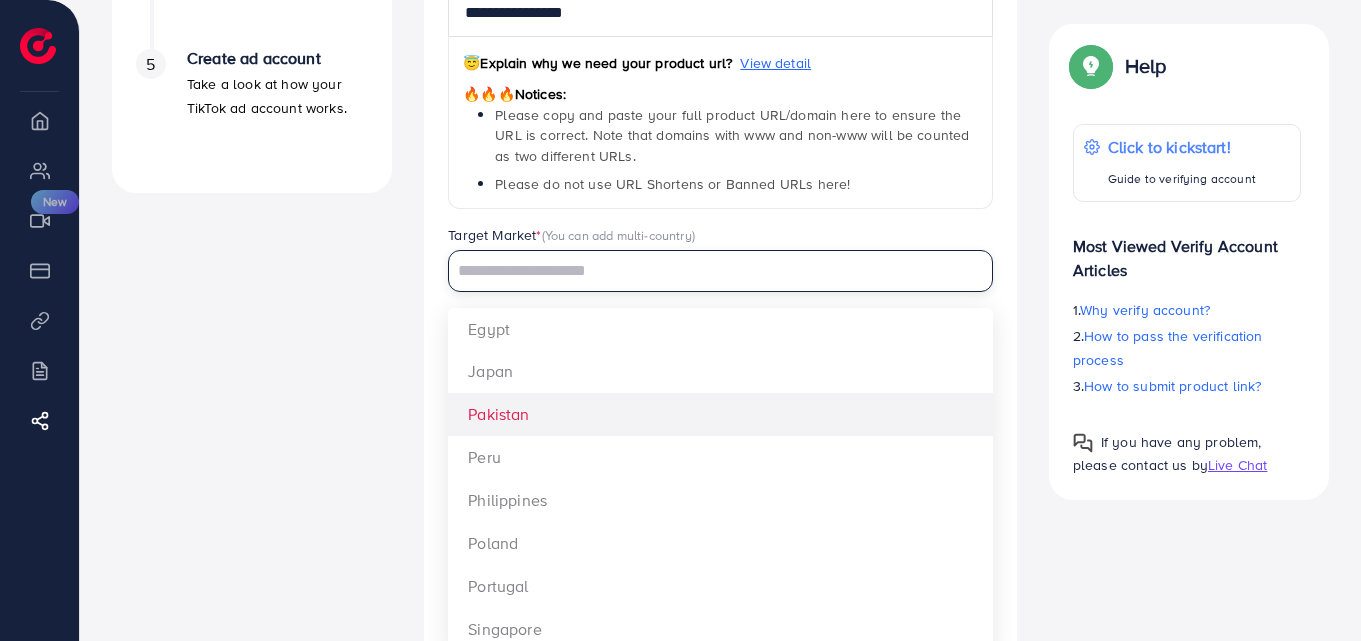 click on "**********" at bounding box center [720, 373] 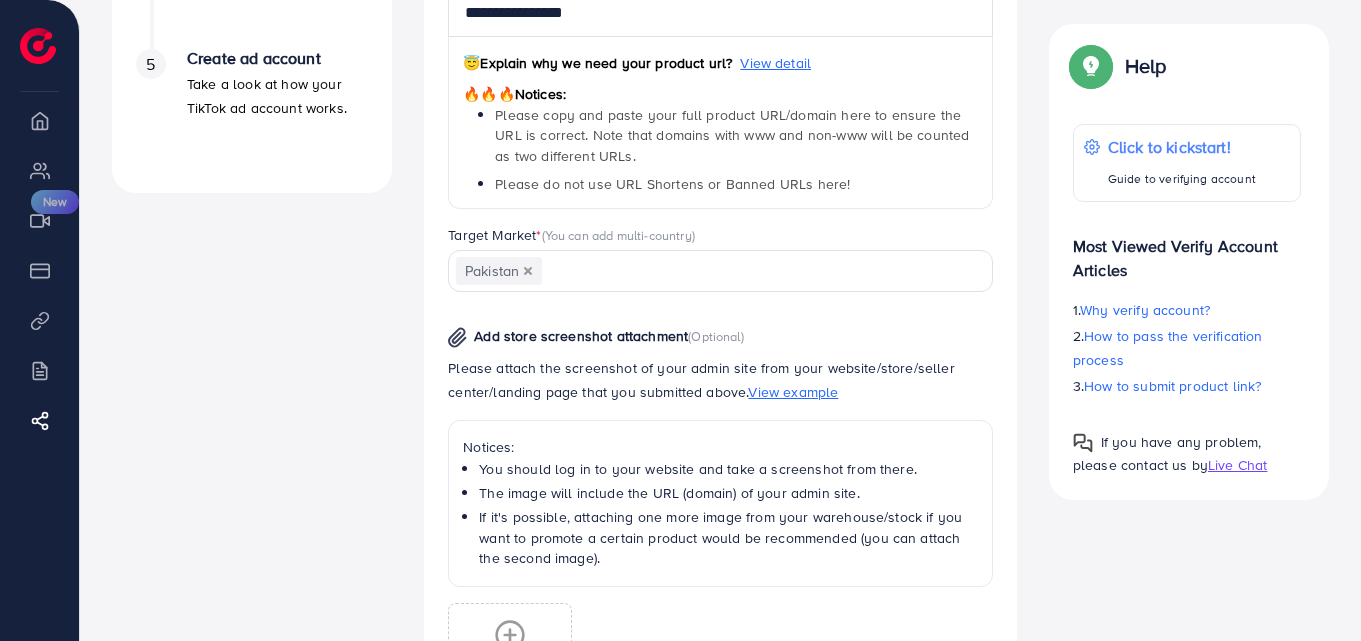 click at bounding box center [755, 271] 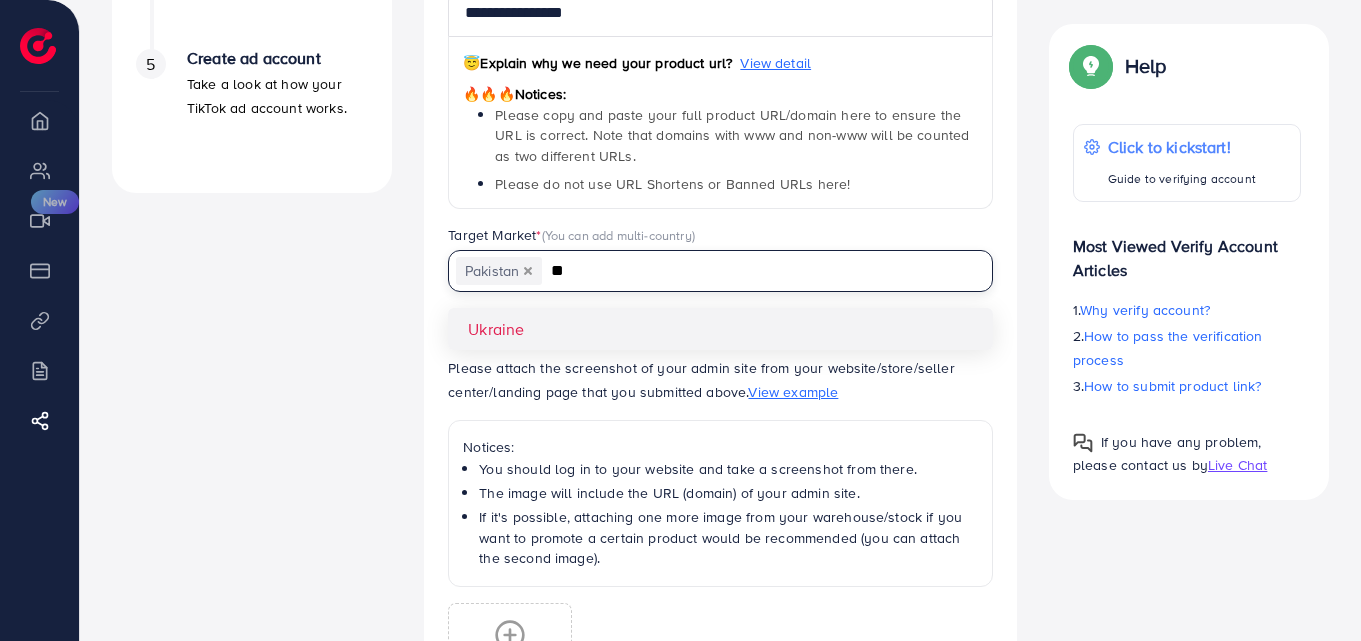 click on "**" at bounding box center [755, 271] 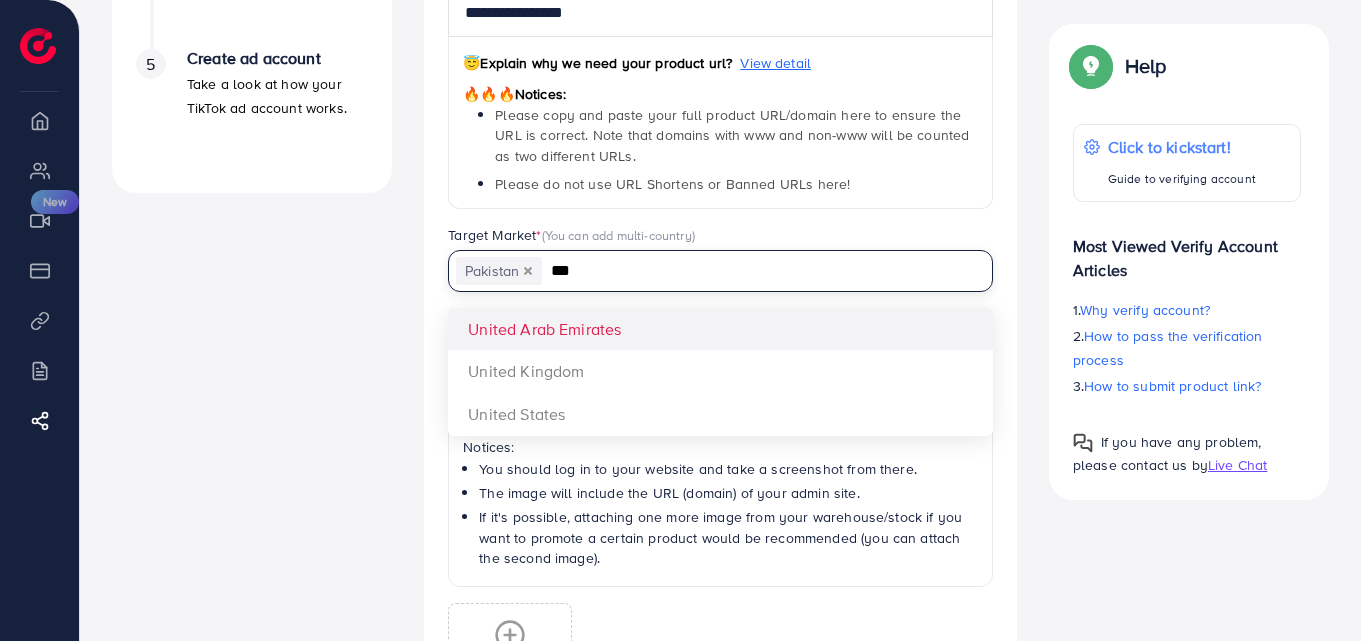 type on "***" 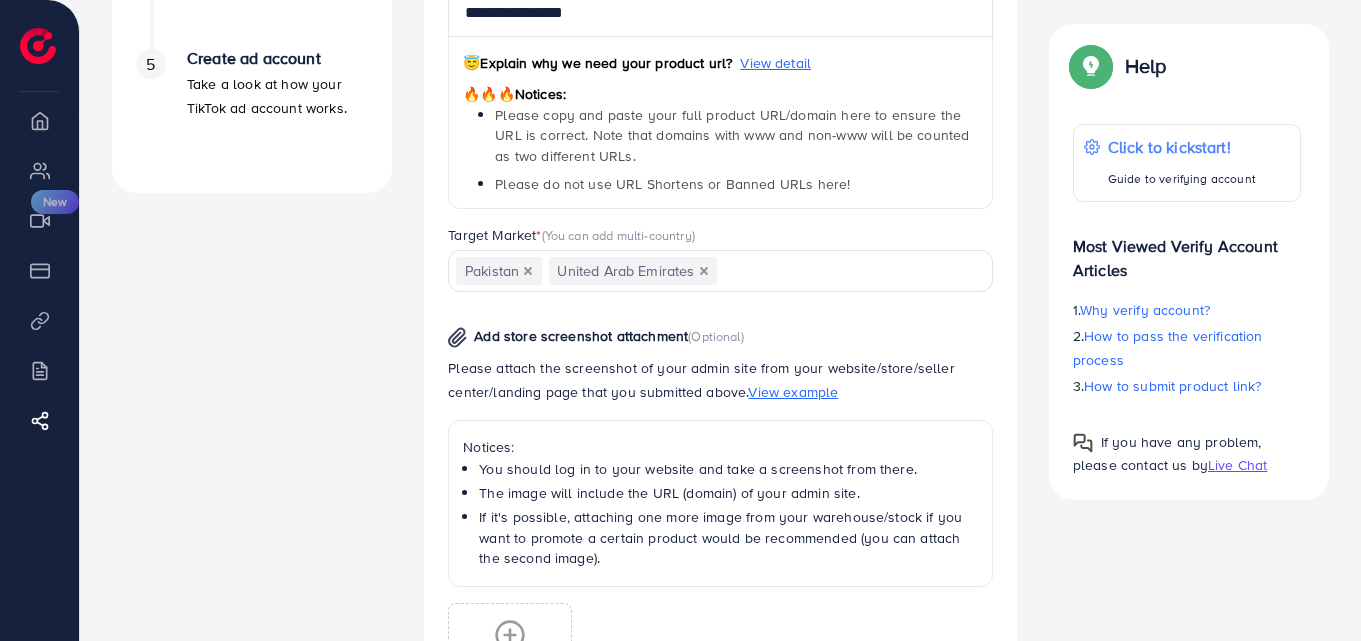 click on "**********" at bounding box center [720, 373] 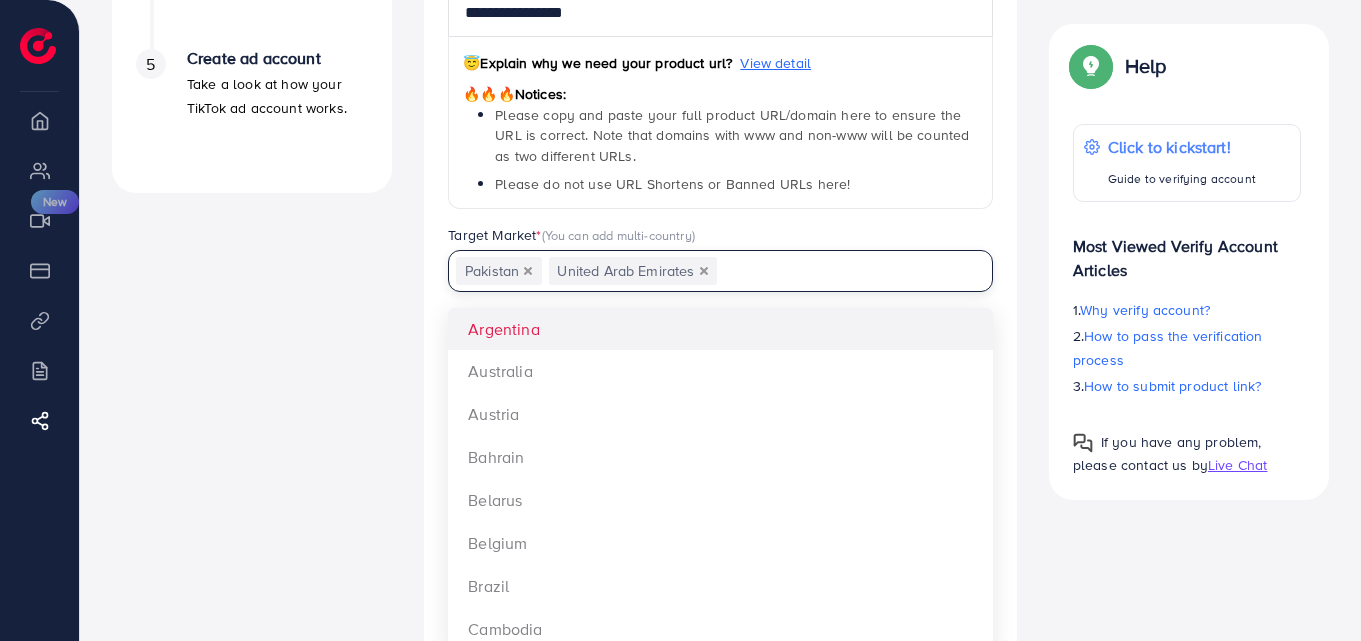 click at bounding box center (843, 271) 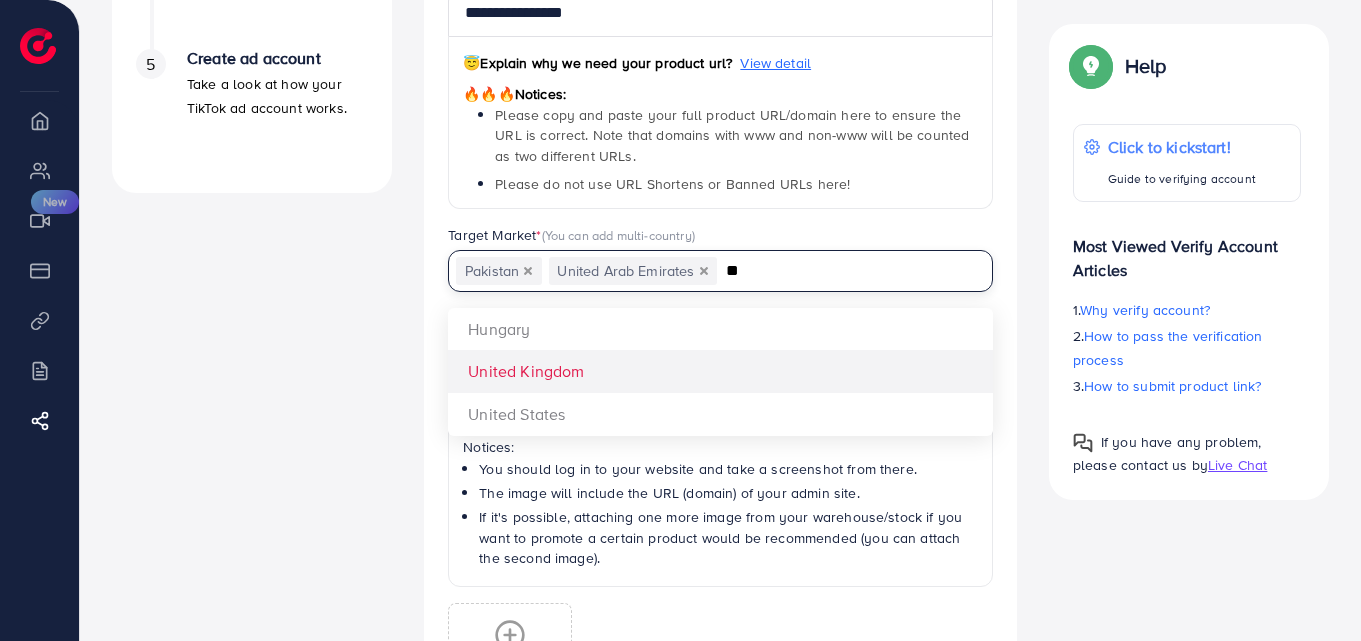 type on "**" 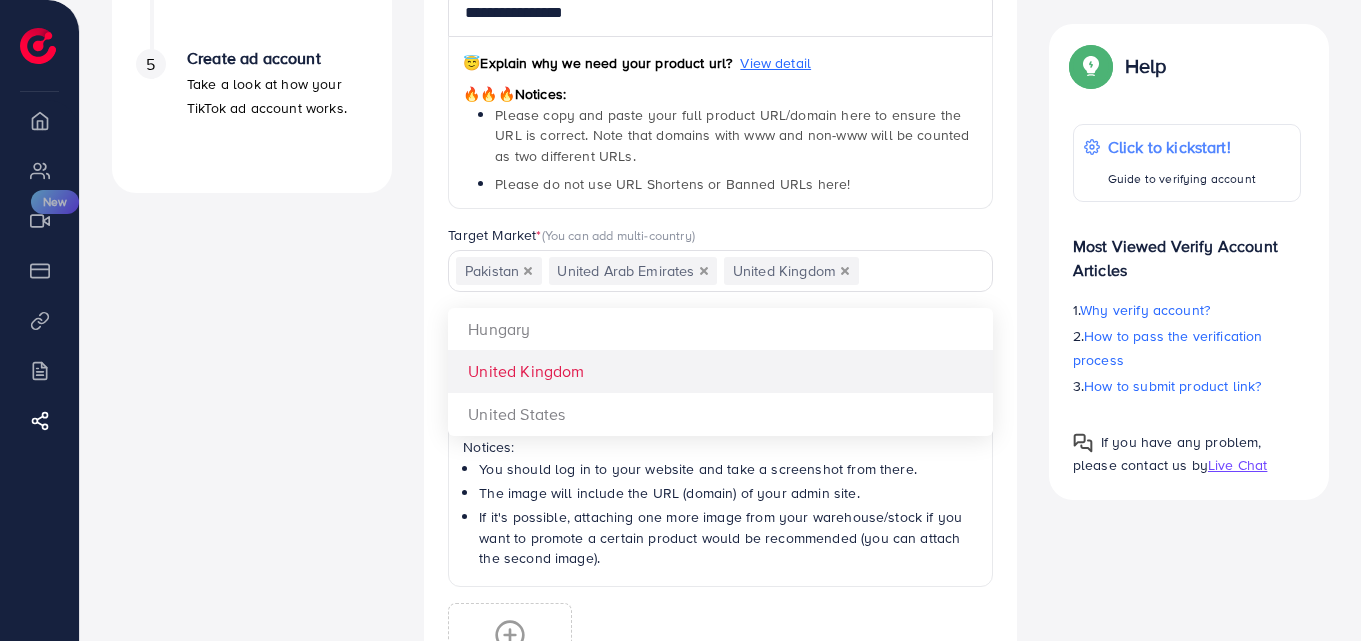 click on "**********" at bounding box center [720, 373] 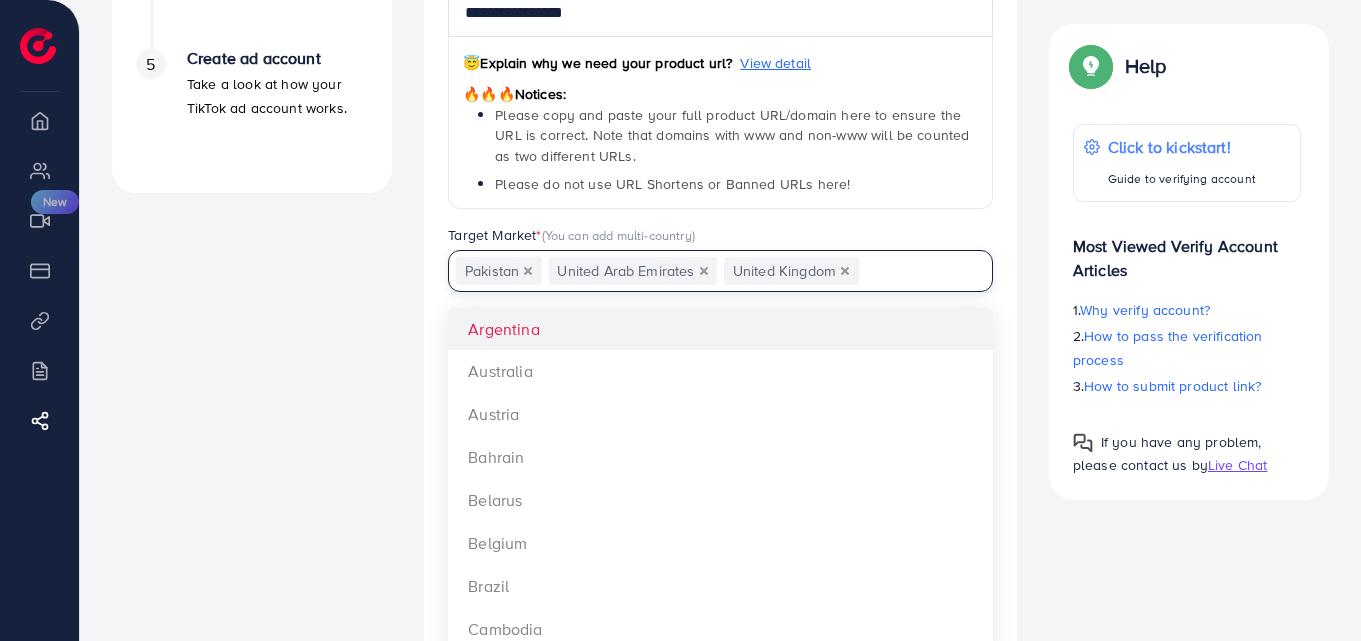 click at bounding box center (914, 271) 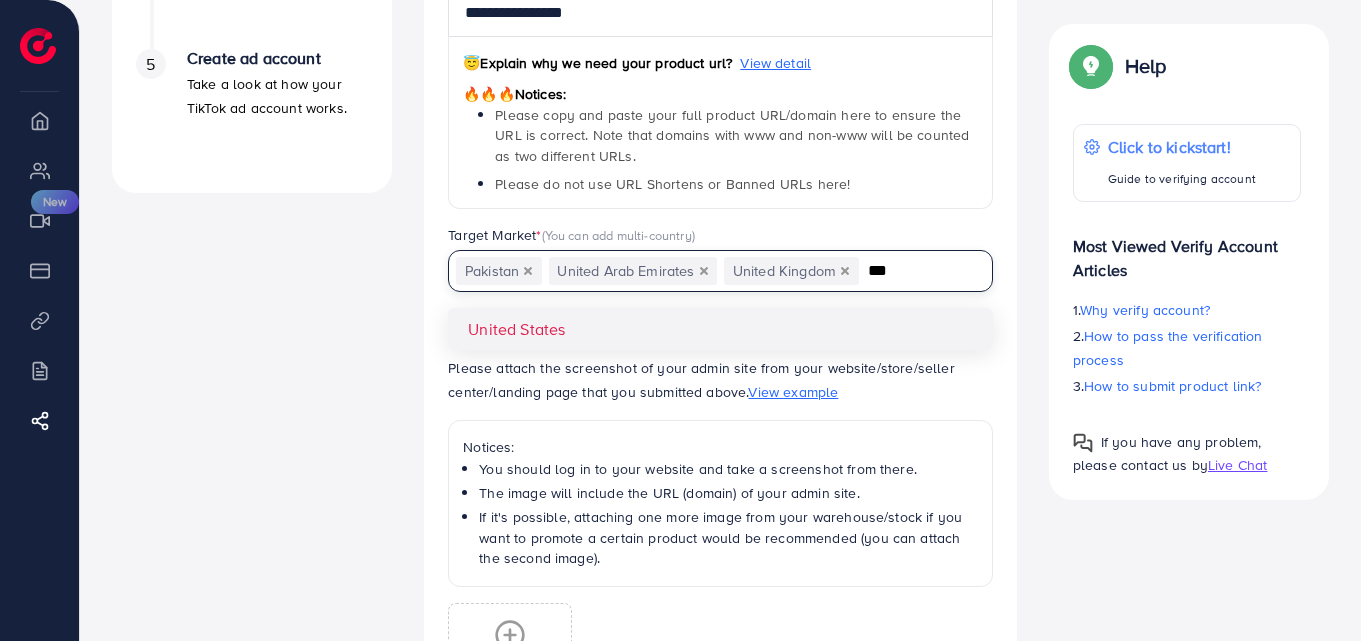type on "***" 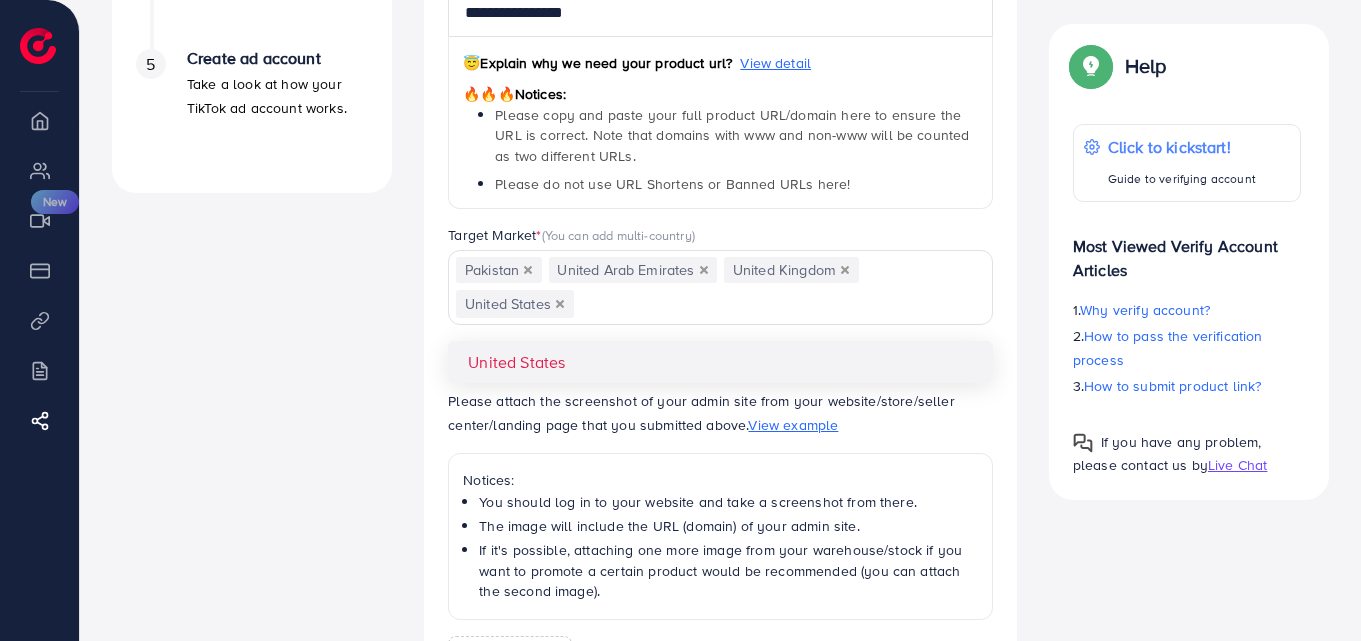 click on "**********" at bounding box center (720, 389) 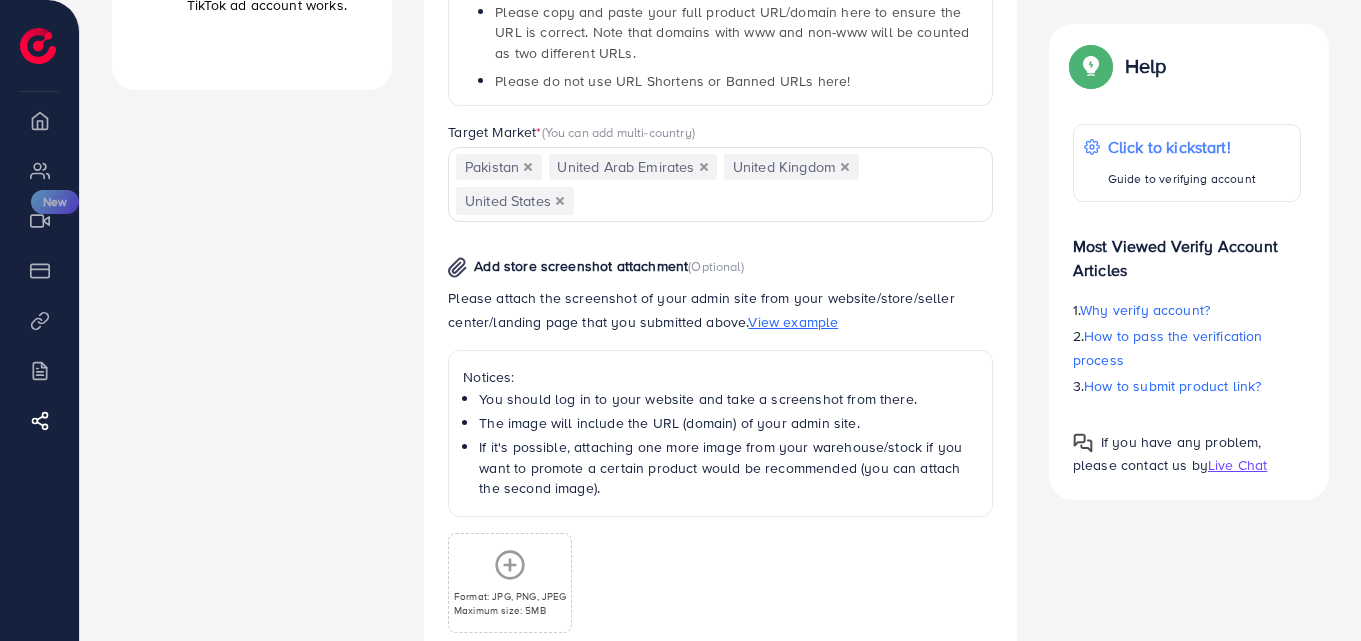 scroll, scrollTop: 860, scrollLeft: 0, axis: vertical 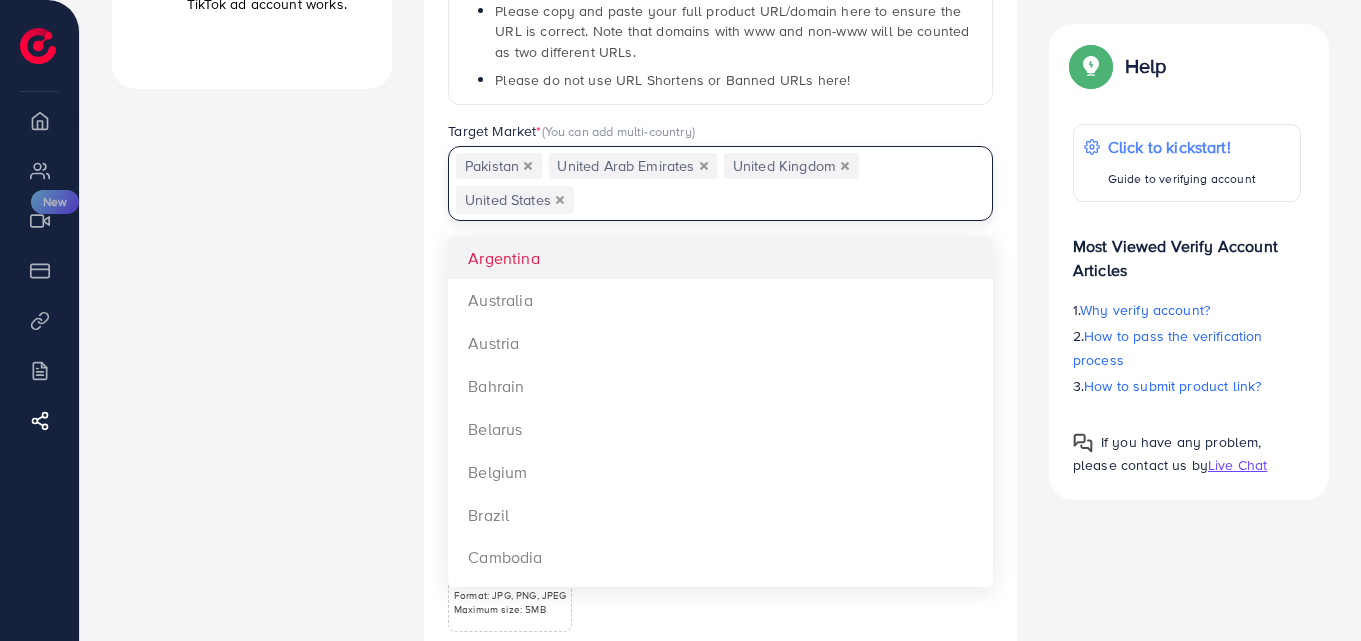 click at bounding box center [771, 200] 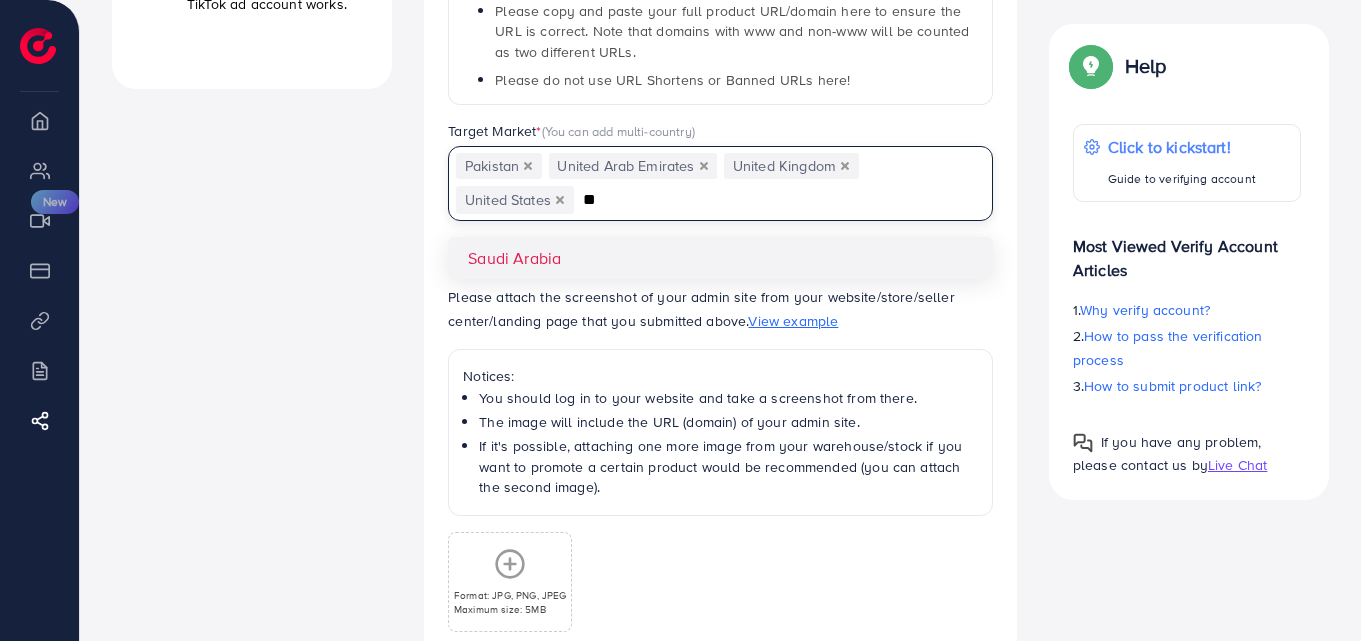 type on "**" 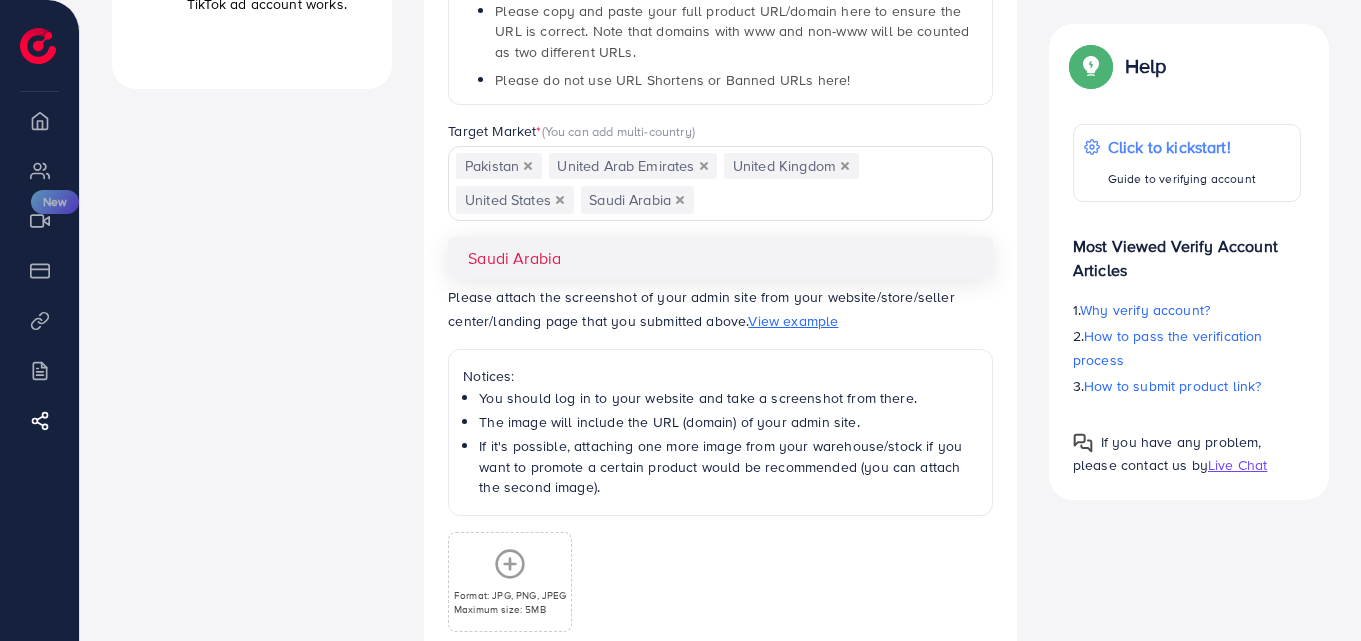 click on "**********" at bounding box center [720, 285] 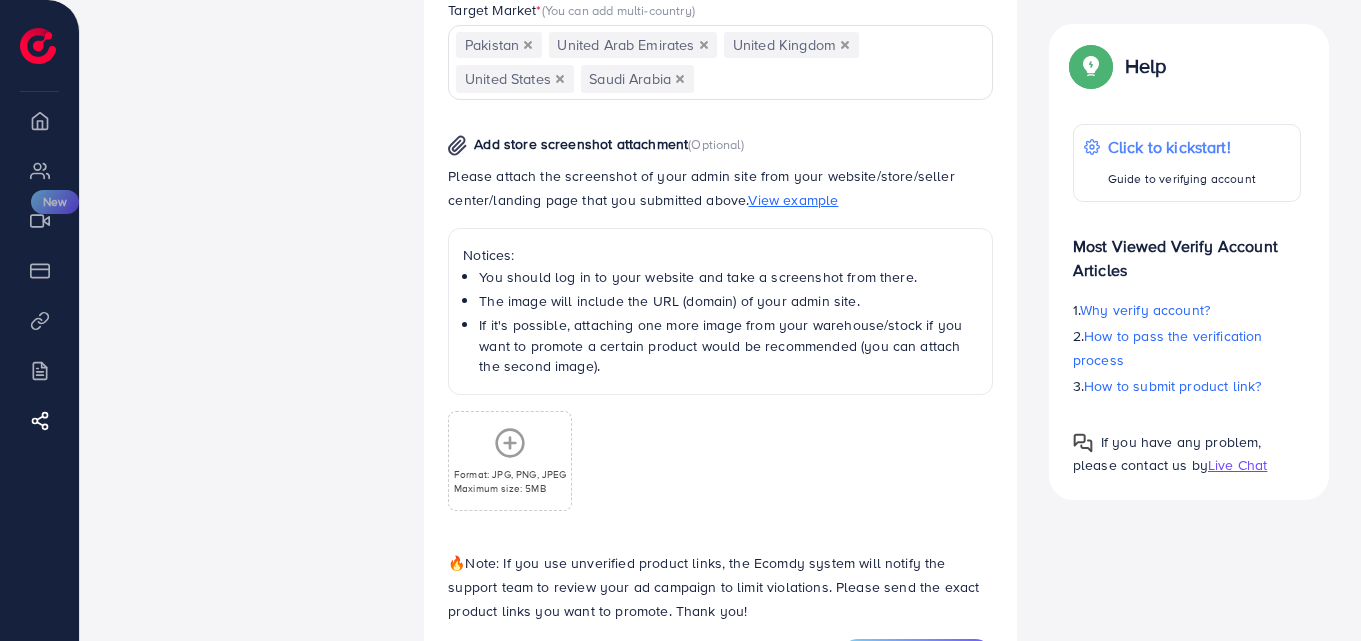 scroll, scrollTop: 984, scrollLeft: 0, axis: vertical 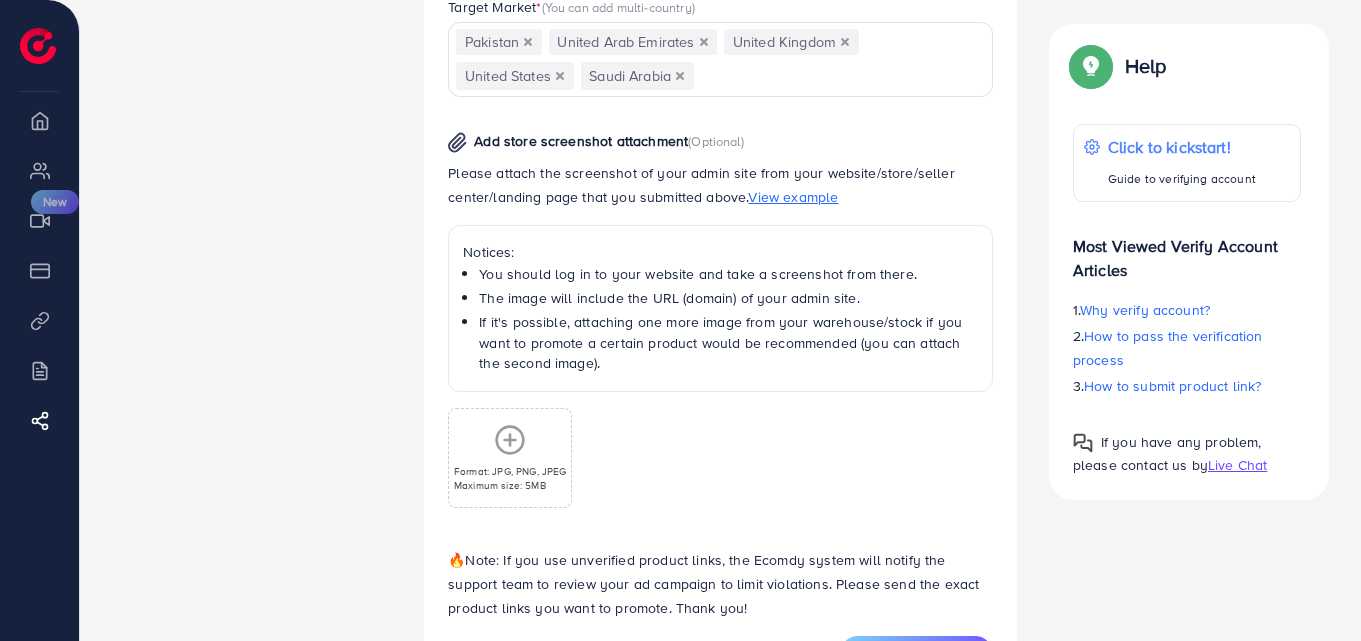 click on "View example" at bounding box center [793, 197] 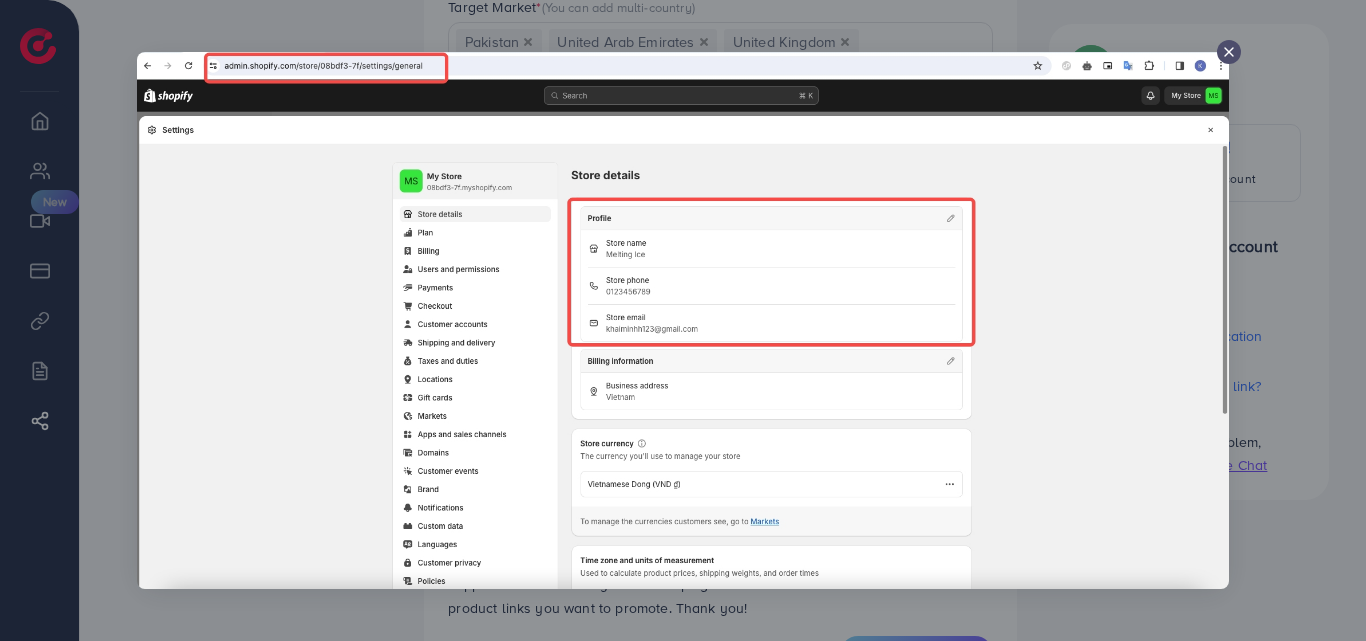 click 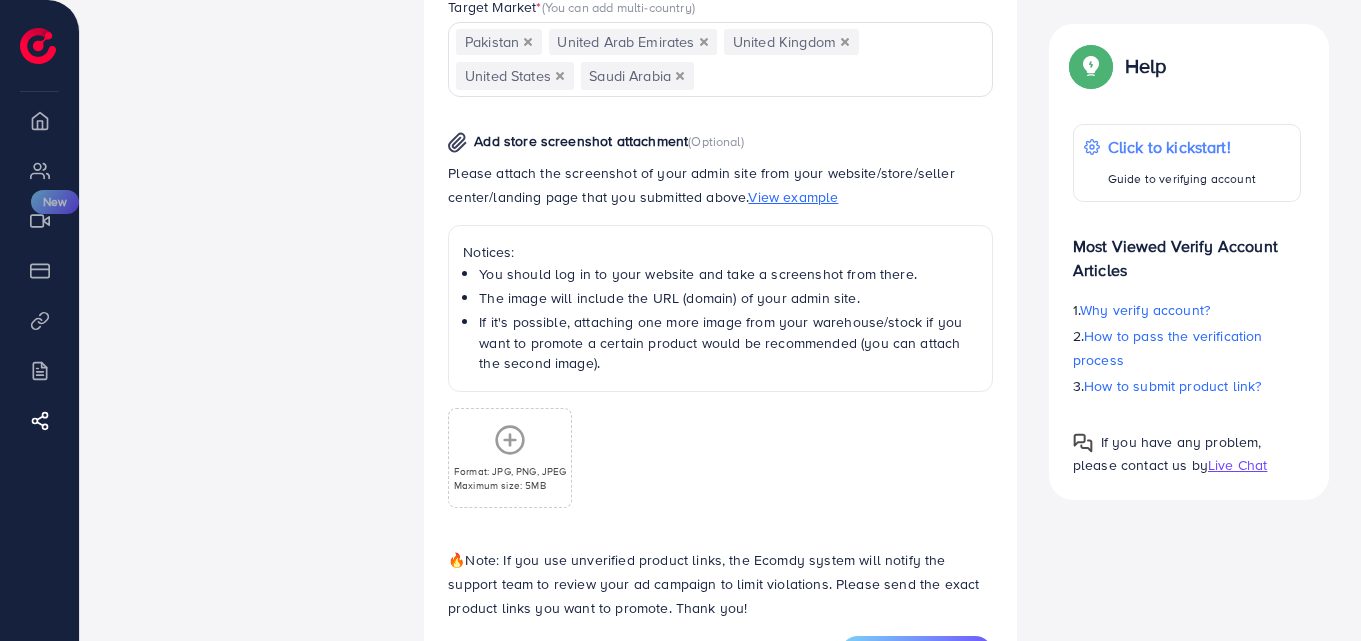 click on "View example" at bounding box center [793, 197] 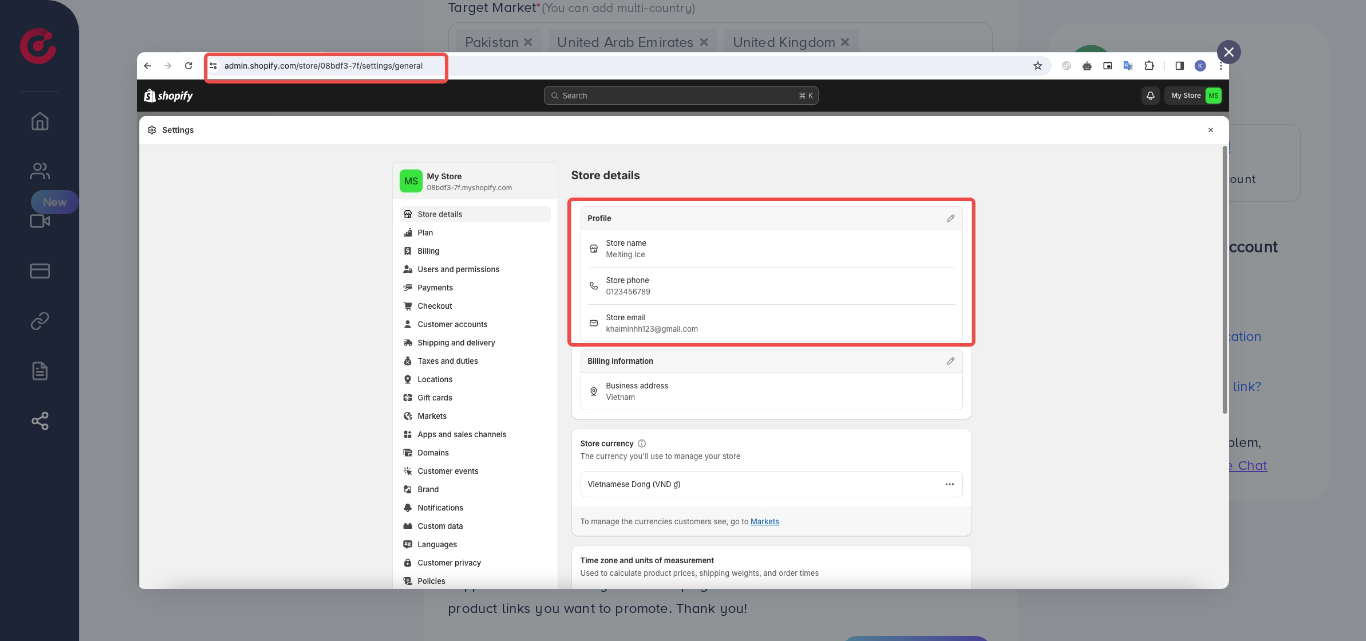 click 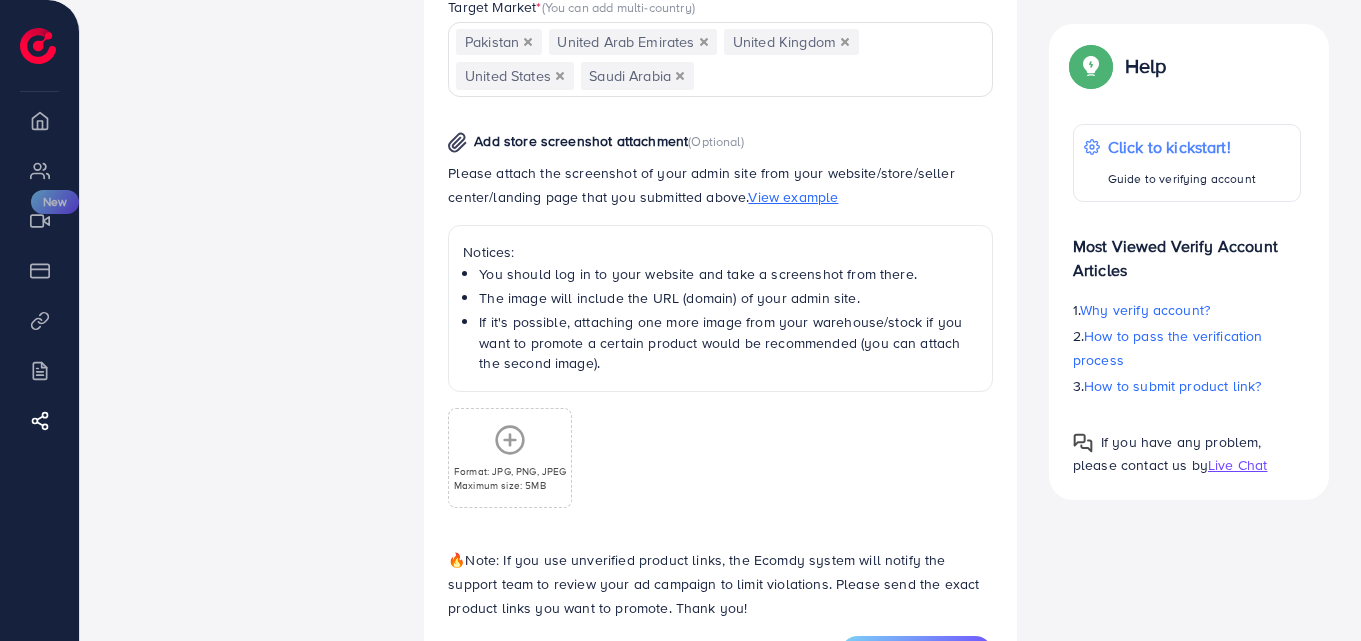 click 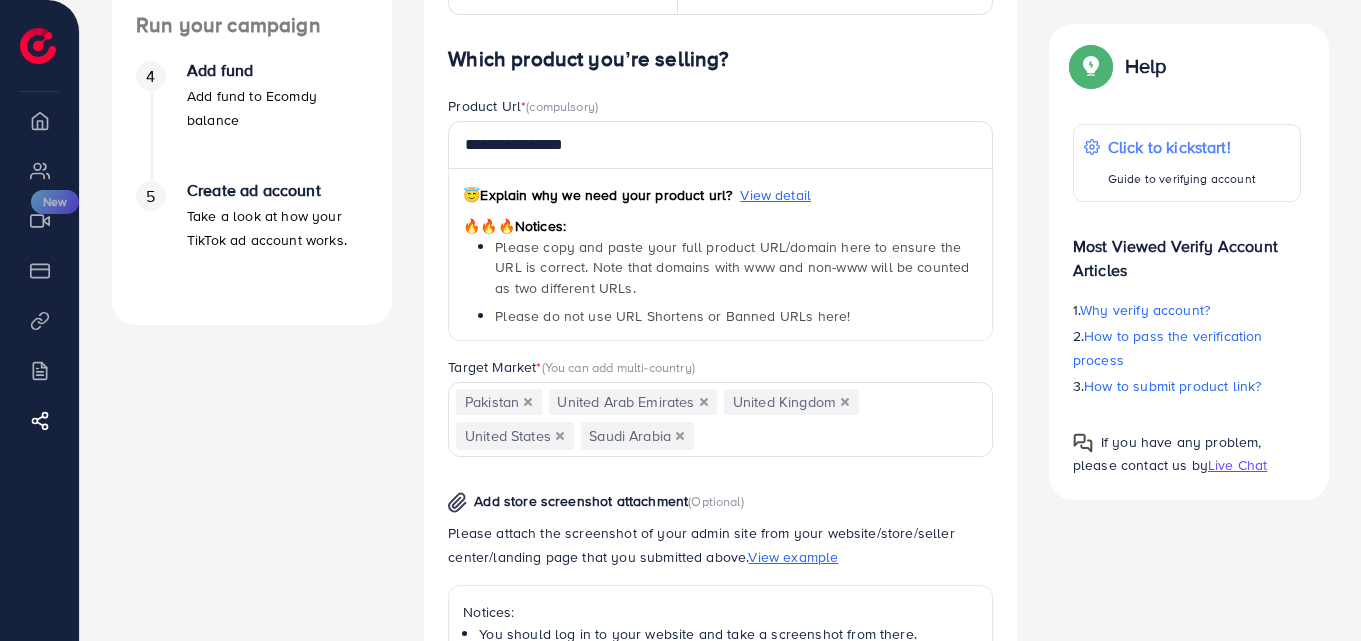 scroll, scrollTop: 625, scrollLeft: 0, axis: vertical 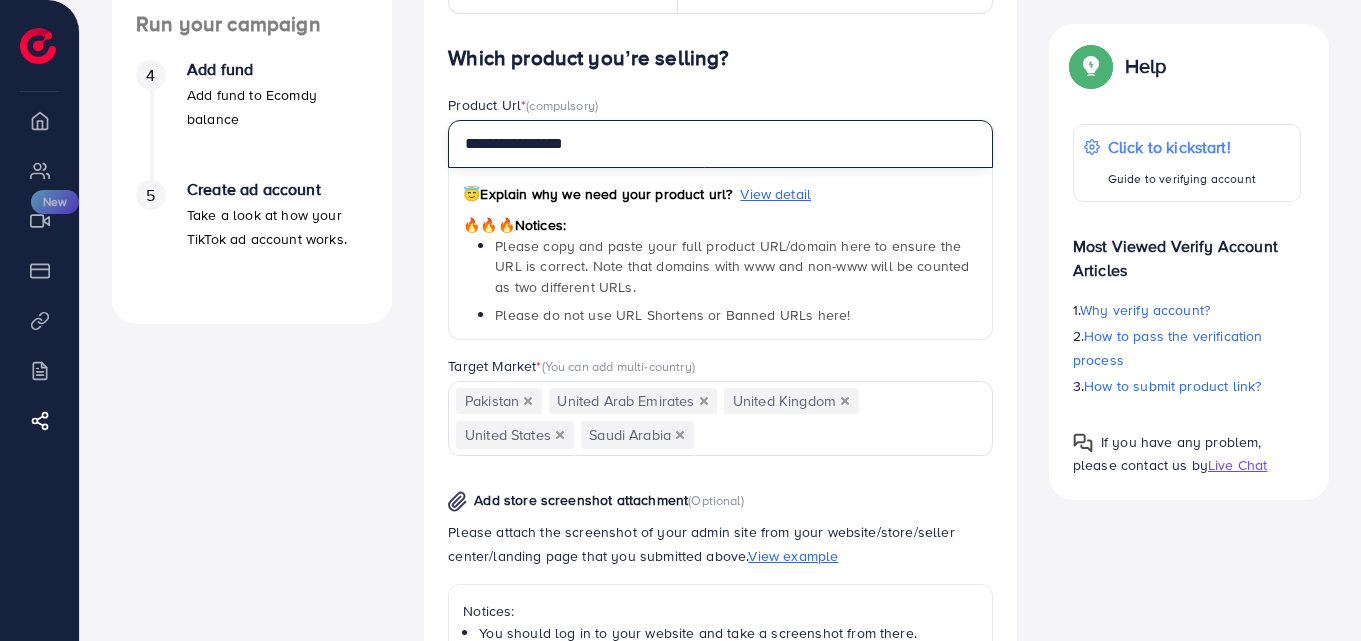 click on "**********" at bounding box center [720, 144] 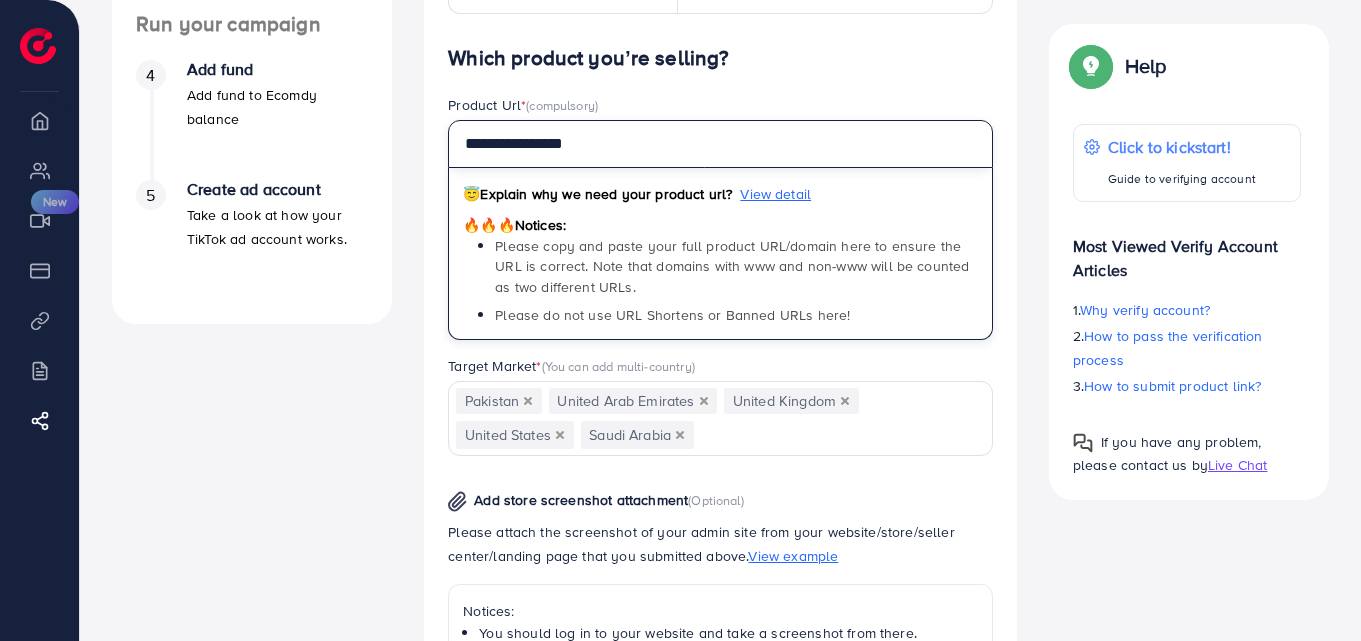 click on "**********" at bounding box center (720, 144) 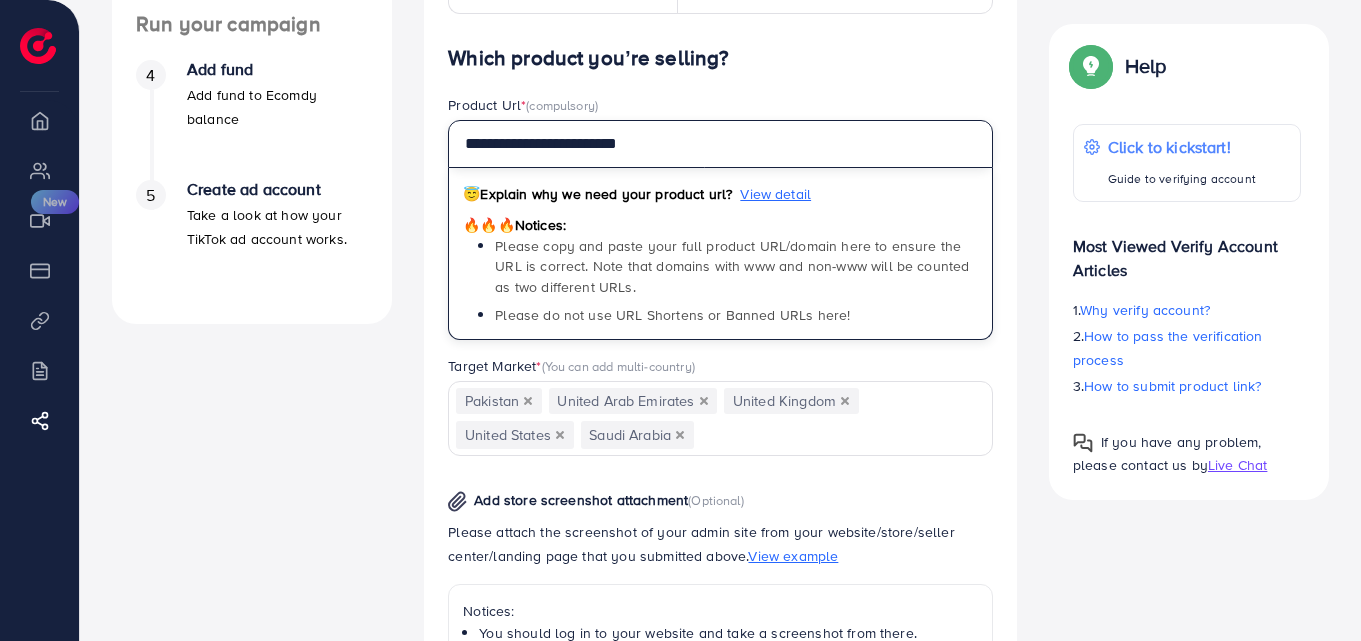 type on "**********" 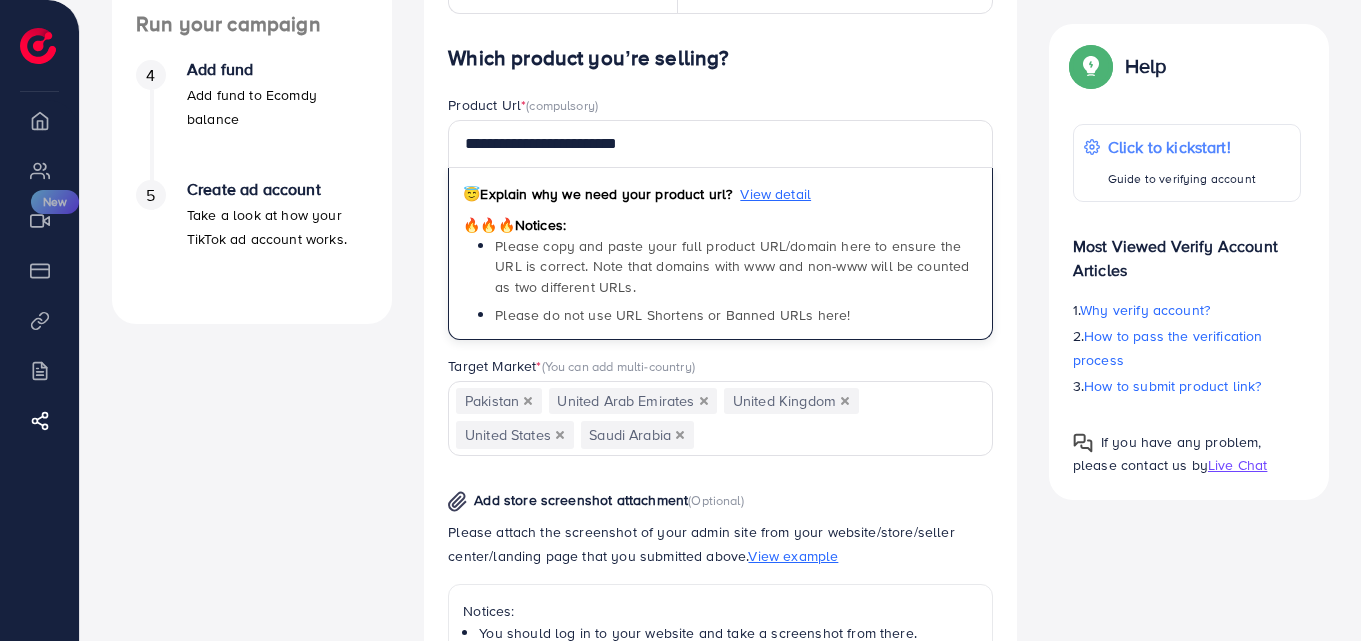 click on "A quick setup guide for your business.   Get started   Active 14 days free trial   FREE 1 ad account in the first 14 days.   2   Update Information   Information for run campaign.   3   Waiting verify information   Waiting for admin verify information.   Run your campaign   4   Add fund   Add fund to Ecomdy balance   5   Create ad account   Take a look at how your TikTok ad account works." at bounding box center [252, 277] 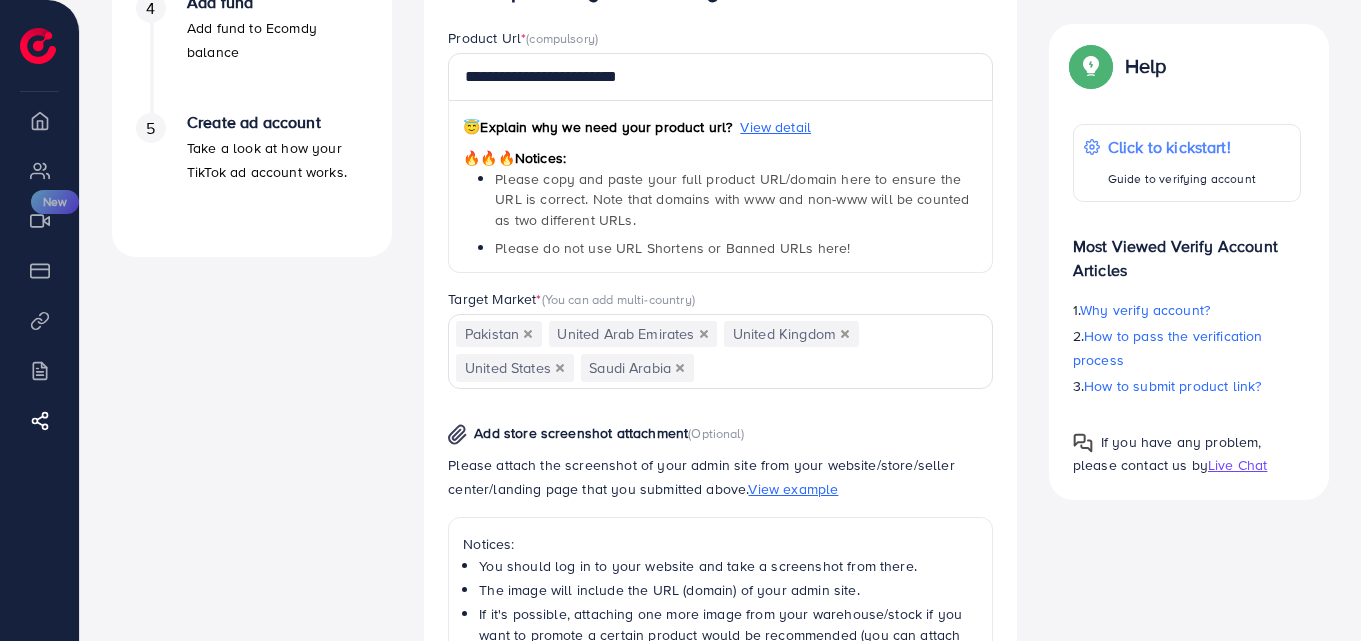 scroll, scrollTop: 661, scrollLeft: 0, axis: vertical 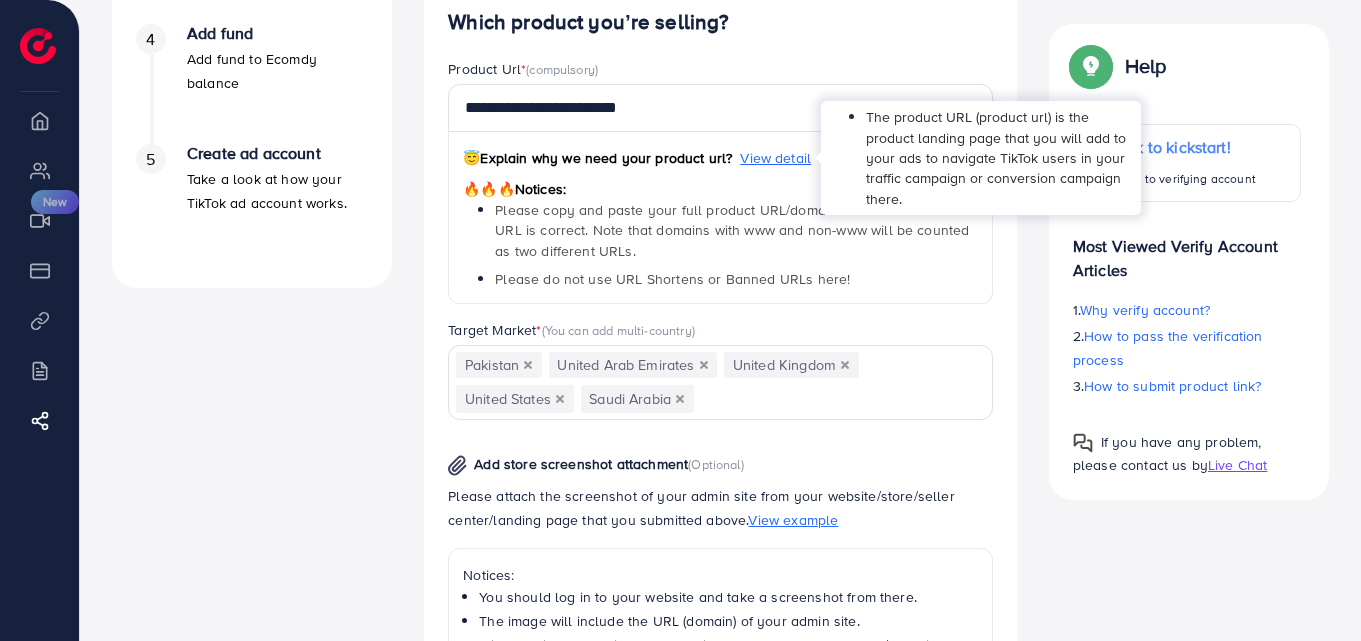 click on "View detail" at bounding box center [775, 158] 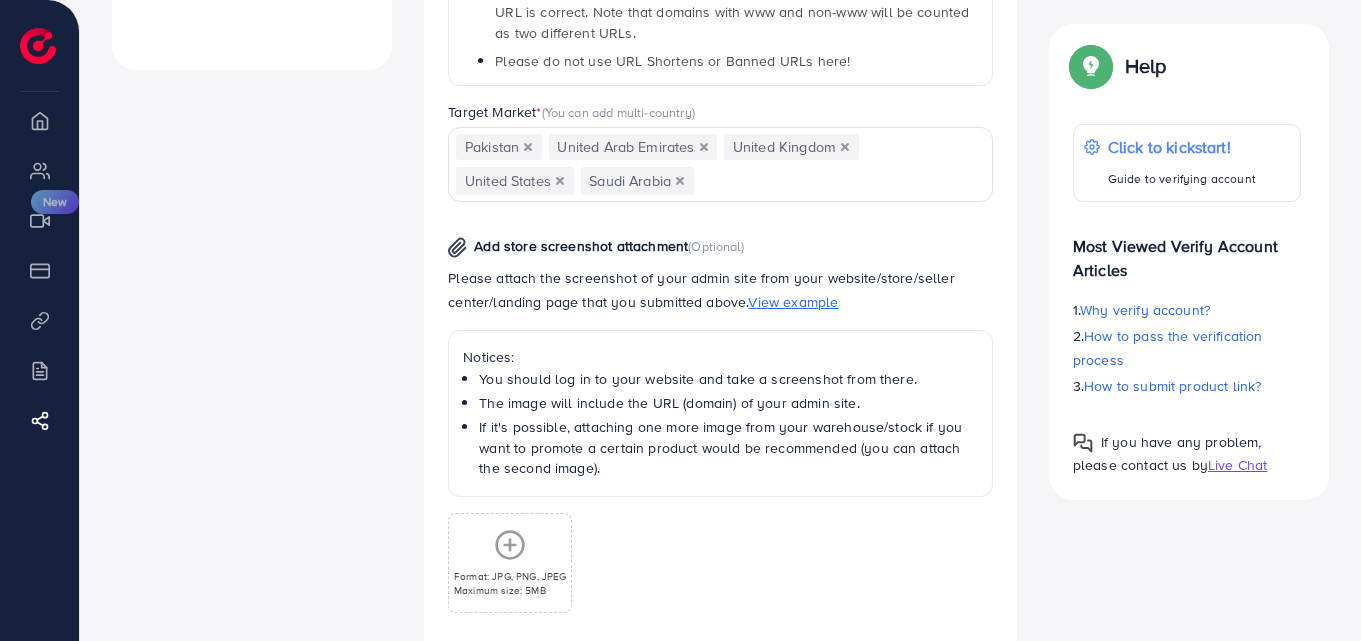 scroll, scrollTop: 898, scrollLeft: 0, axis: vertical 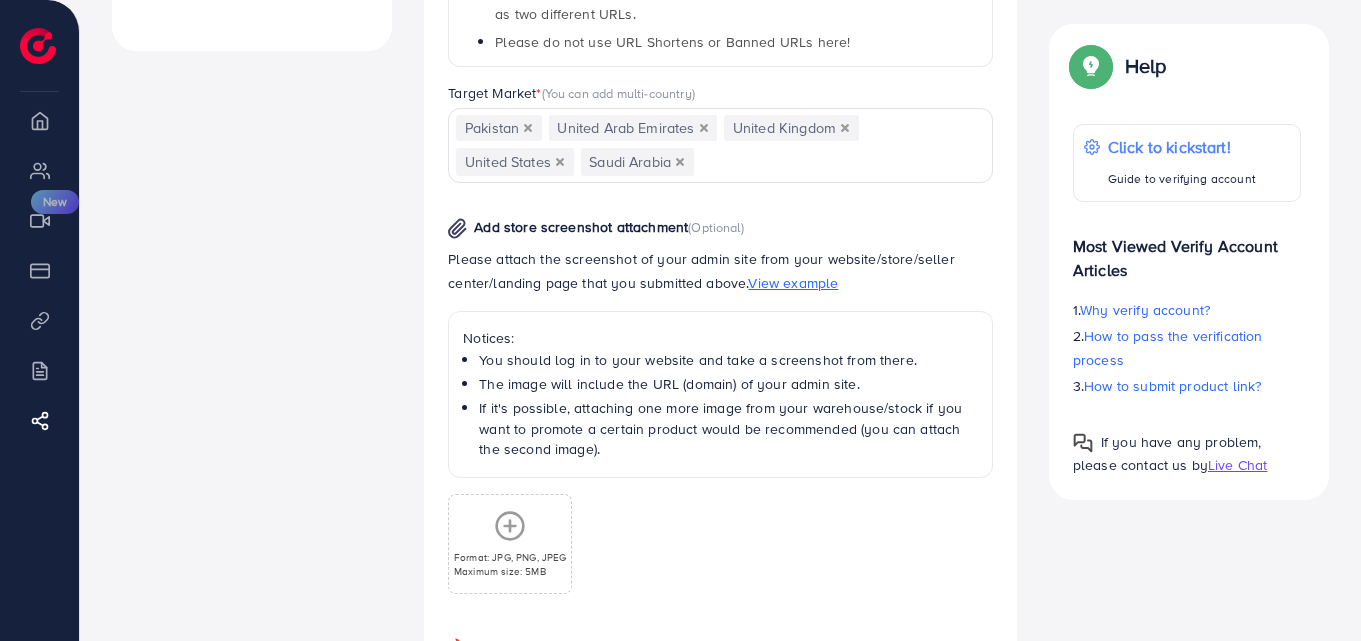 click on "View example" at bounding box center [793, 283] 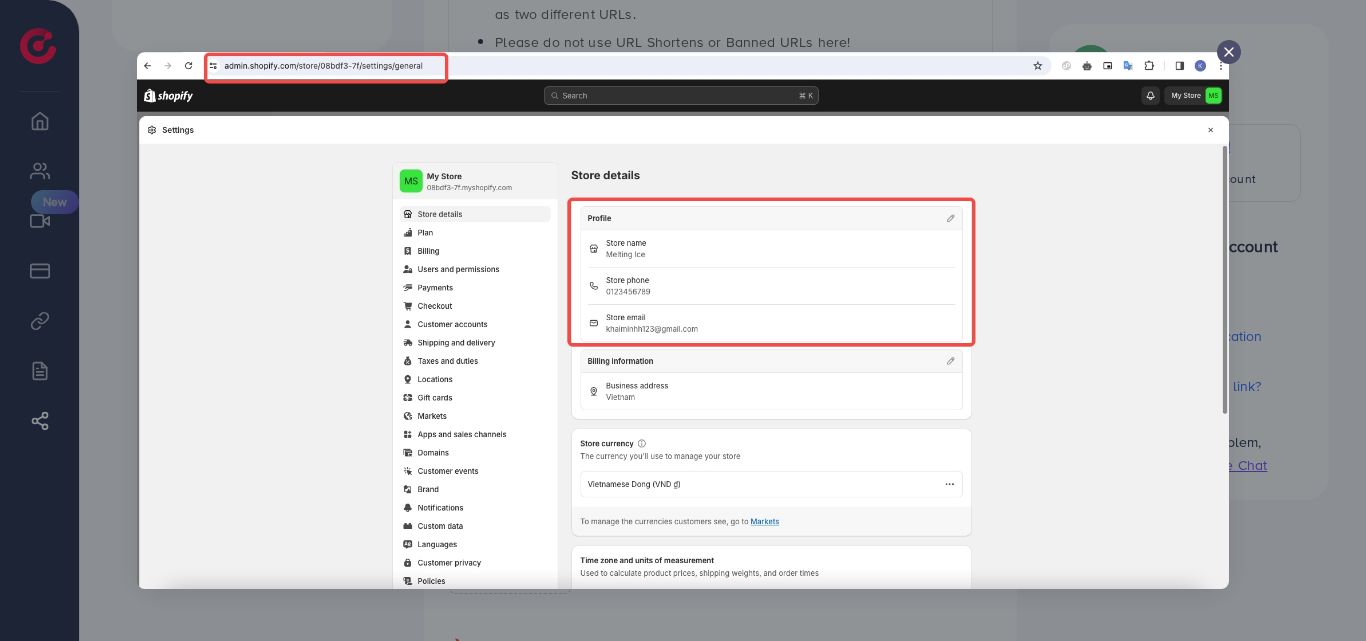 click 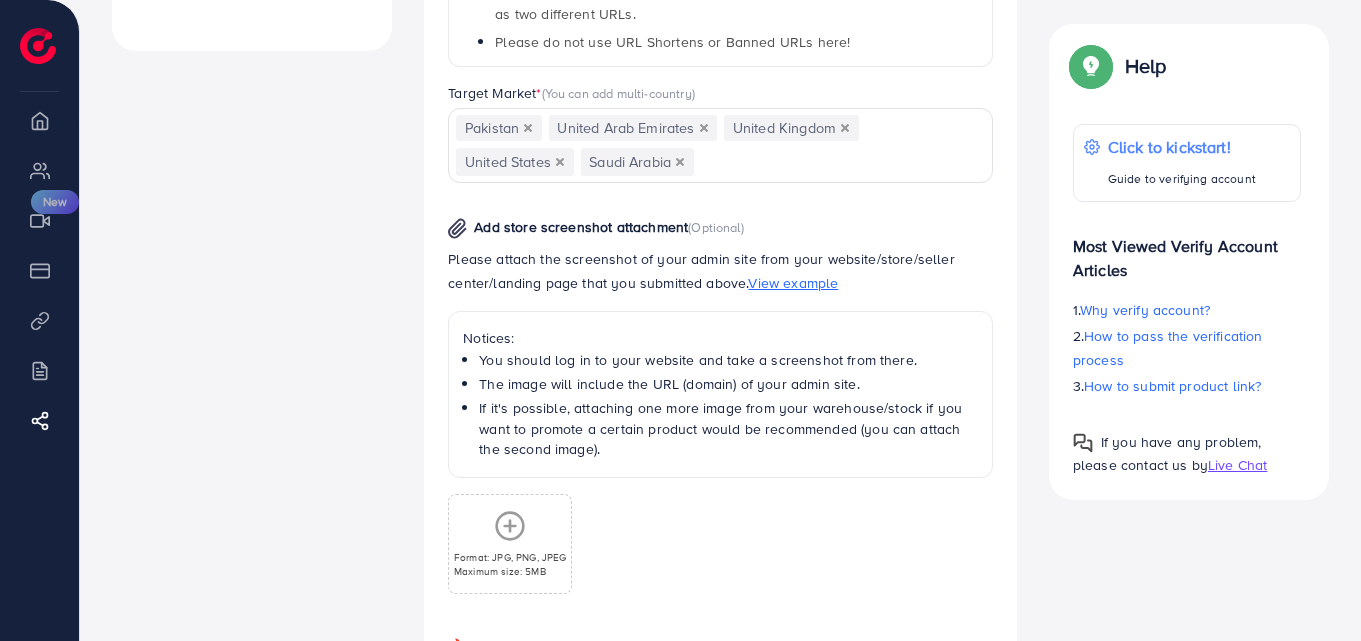 click on "View example" at bounding box center (793, 283) 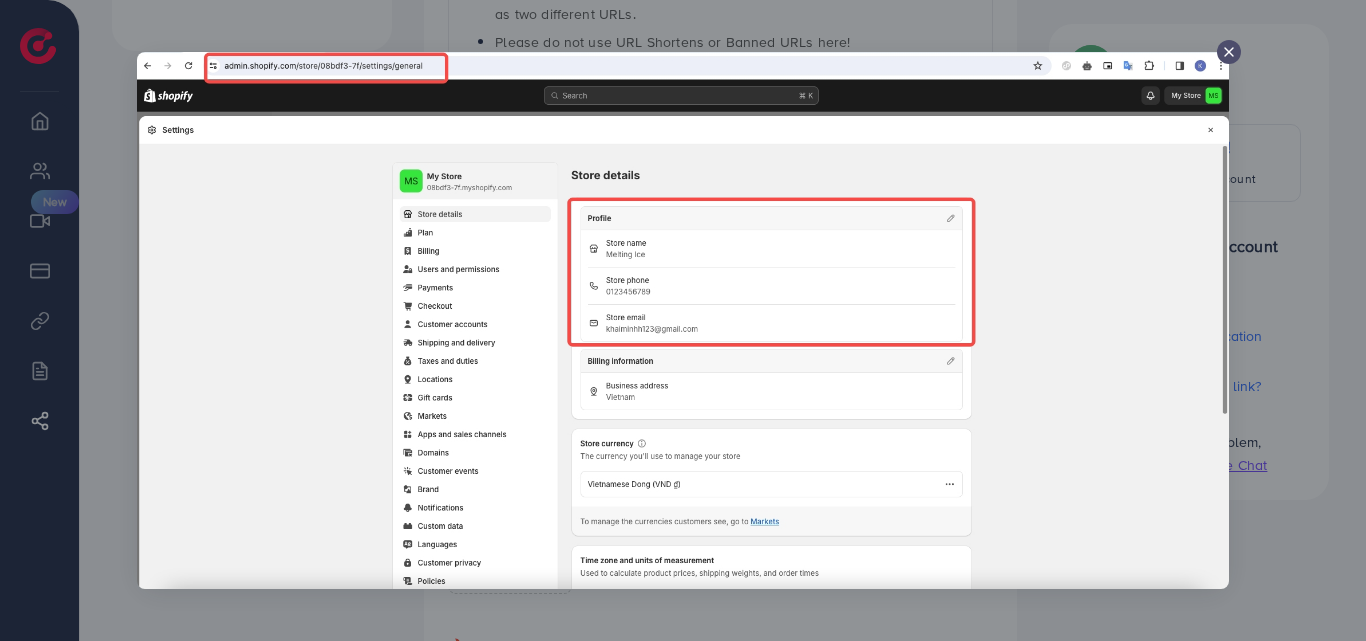 click at bounding box center (1229, 52) 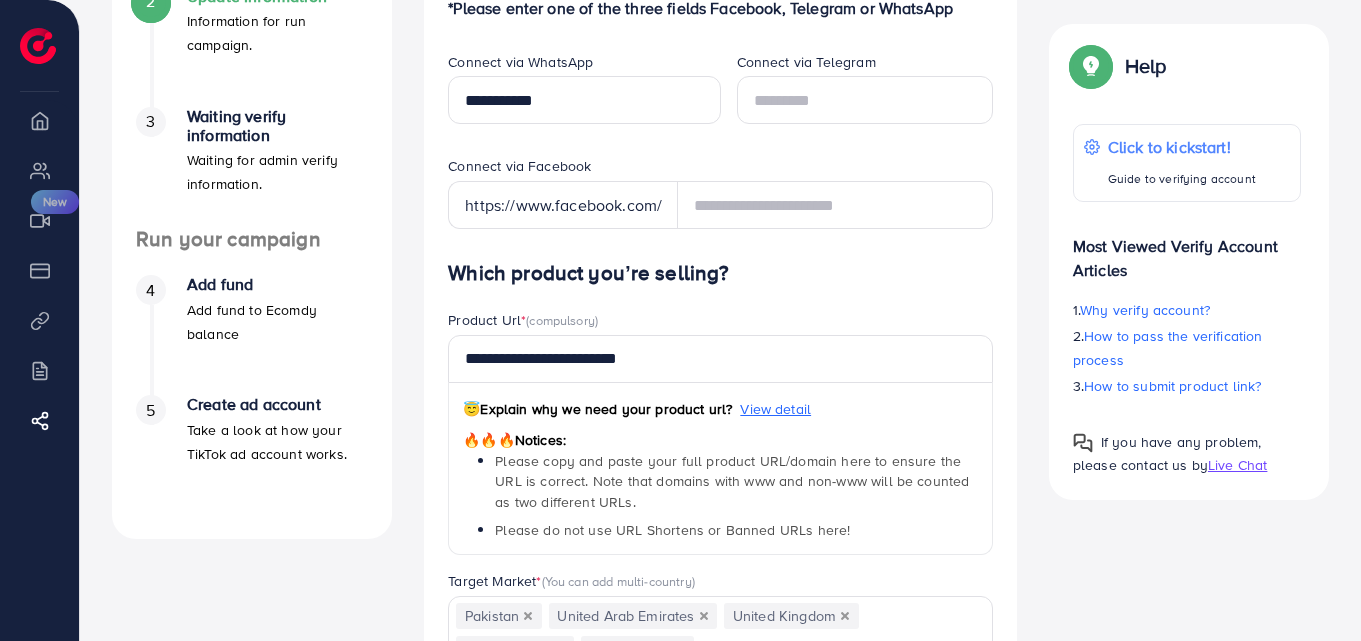scroll, scrollTop: 409, scrollLeft: 0, axis: vertical 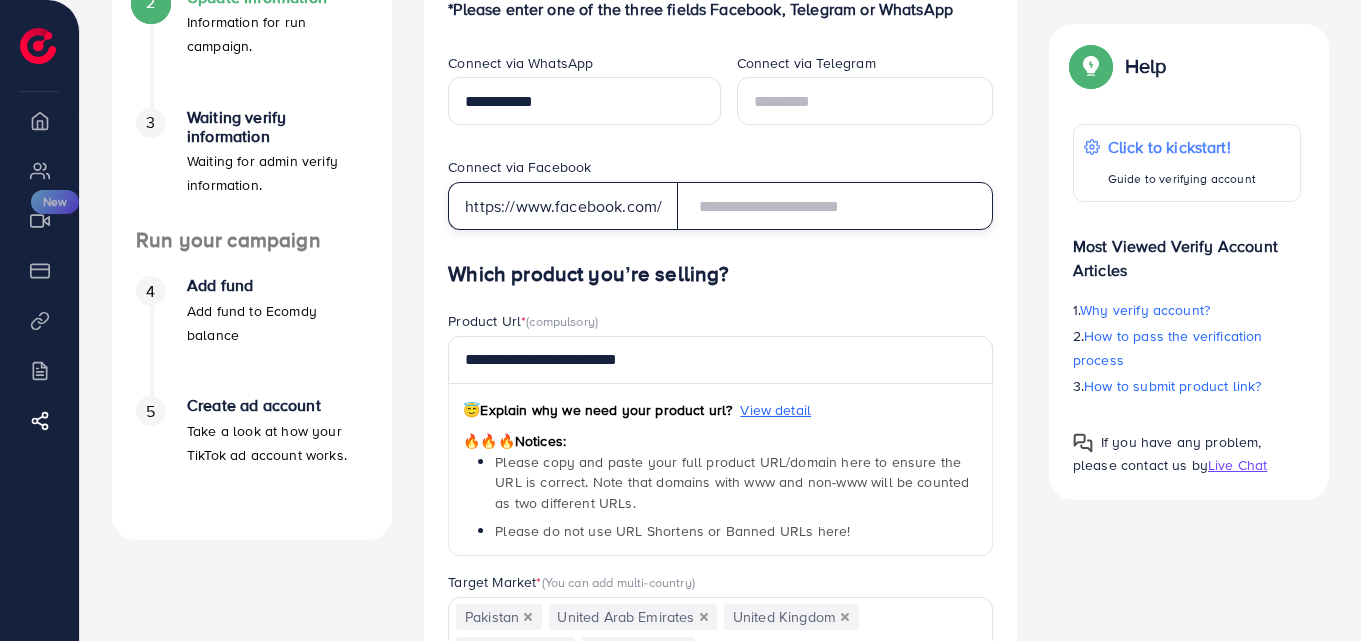 click at bounding box center (835, 206) 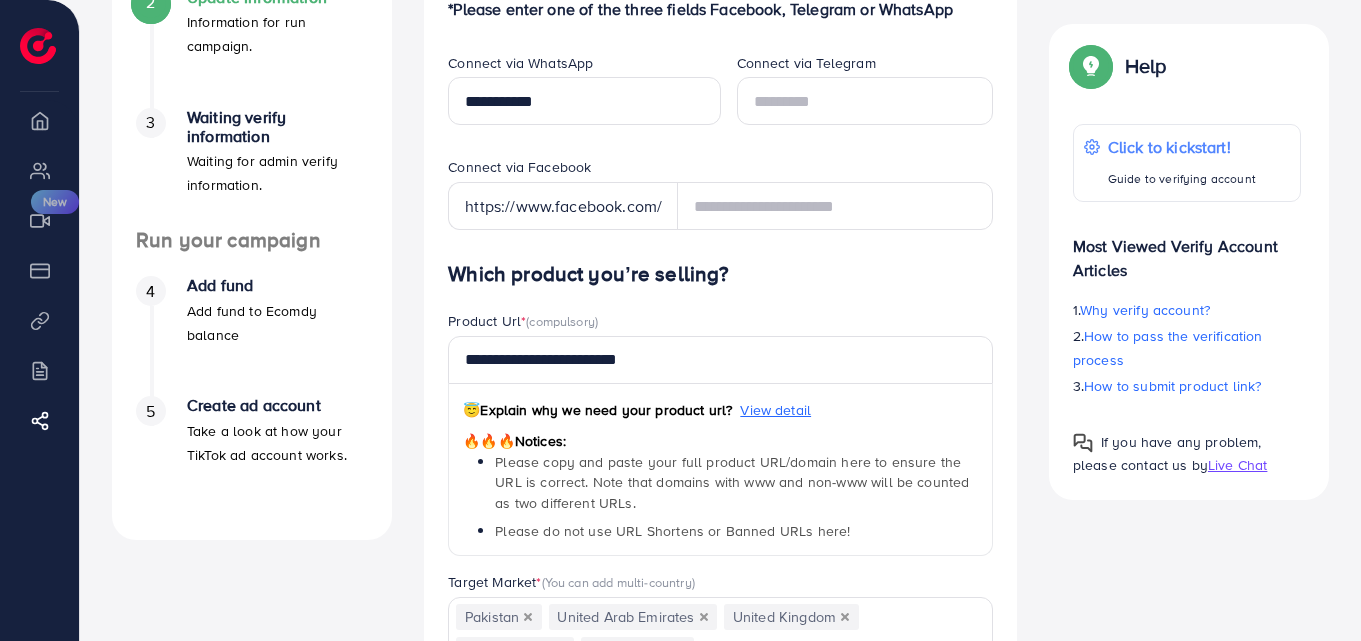 click on "Connect via Facebook" at bounding box center [519, 167] 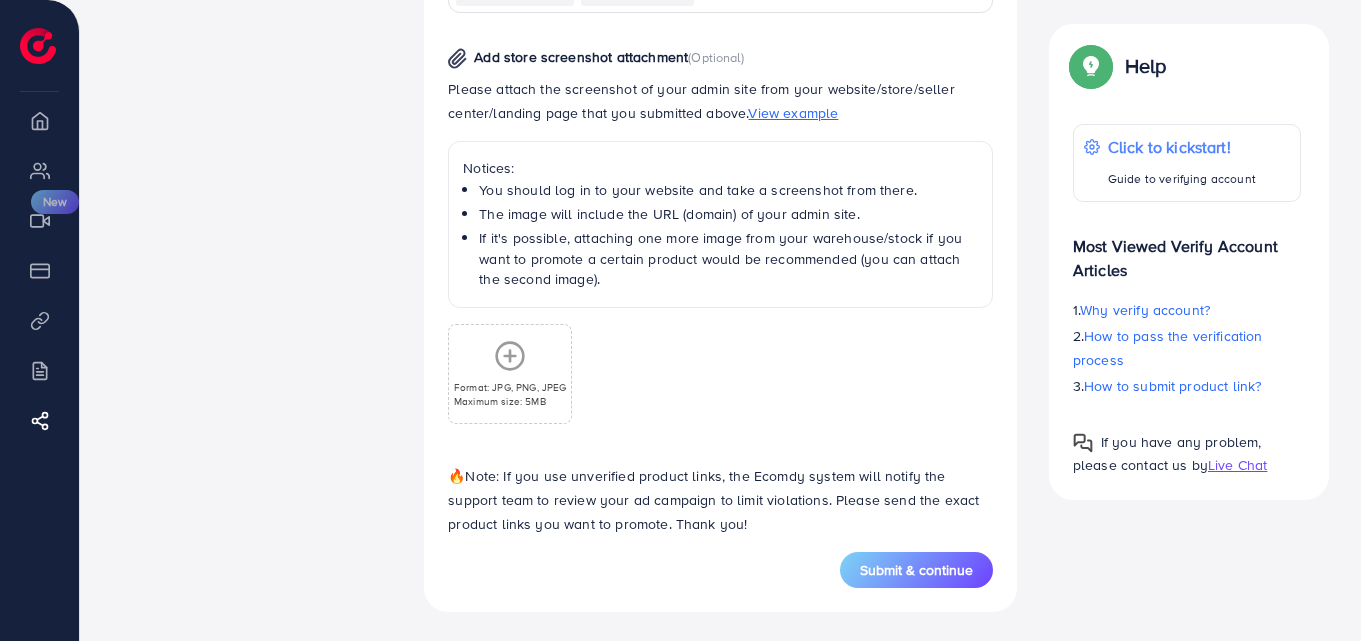 scroll, scrollTop: 1071, scrollLeft: 0, axis: vertical 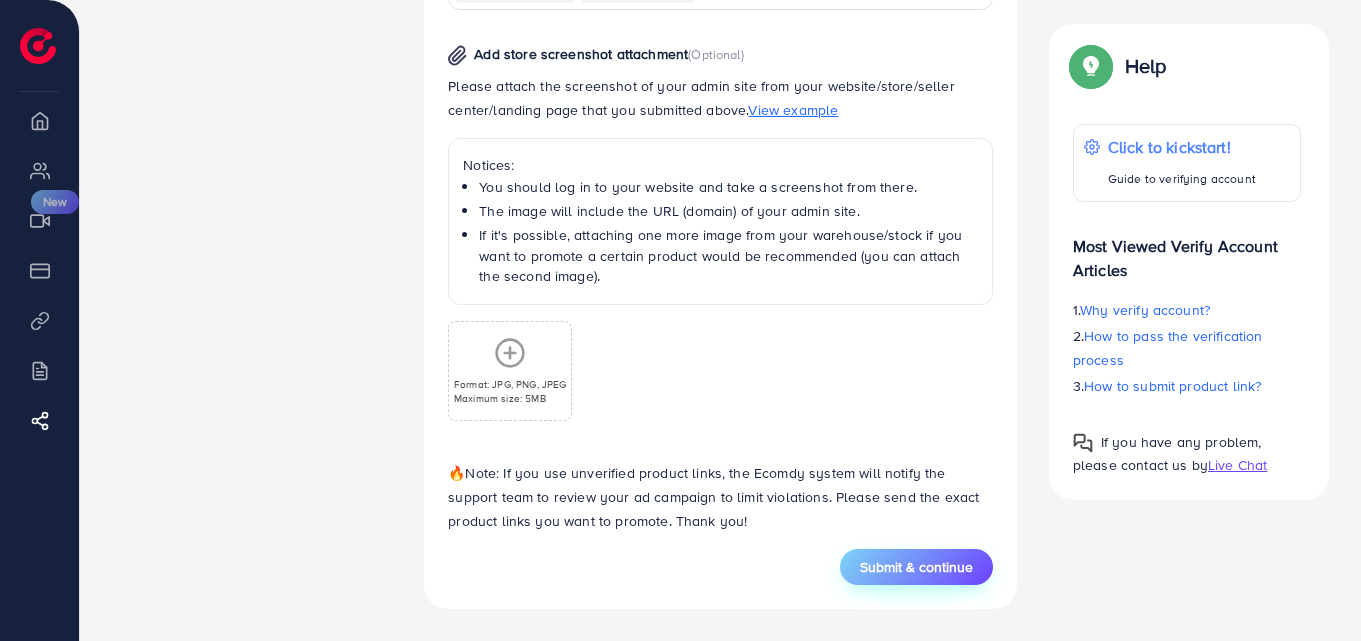 click on "Submit & continue" at bounding box center [916, 567] 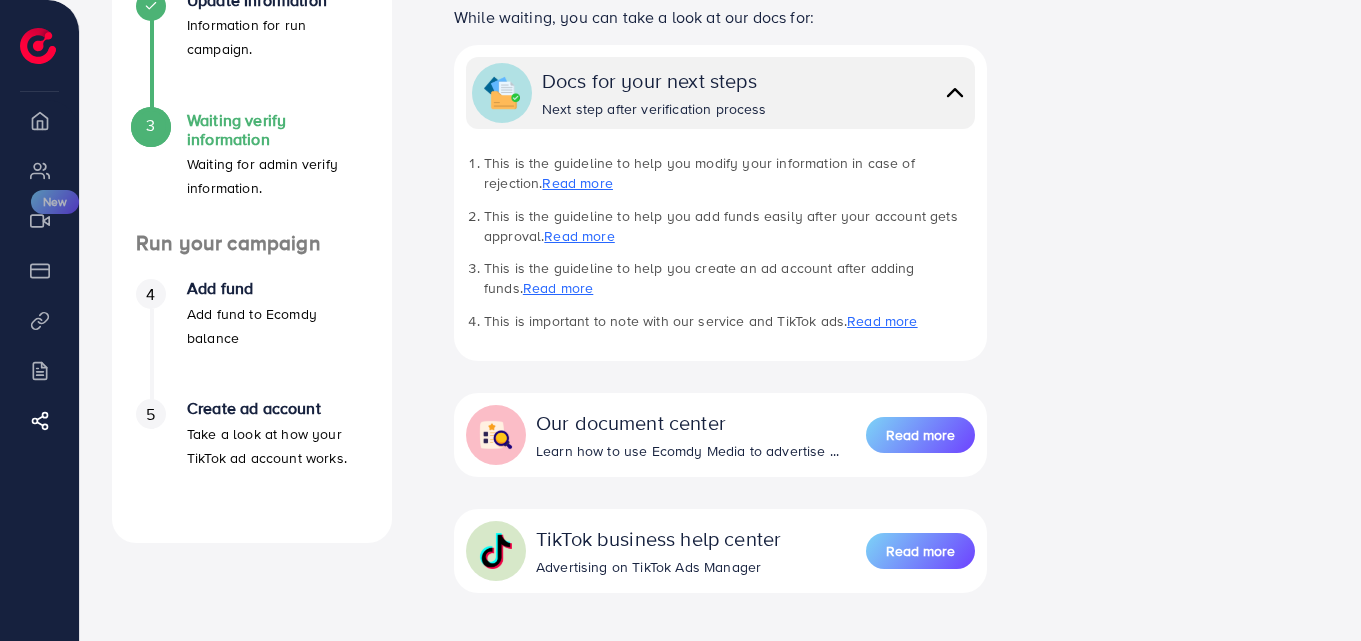 scroll, scrollTop: 367, scrollLeft: 0, axis: vertical 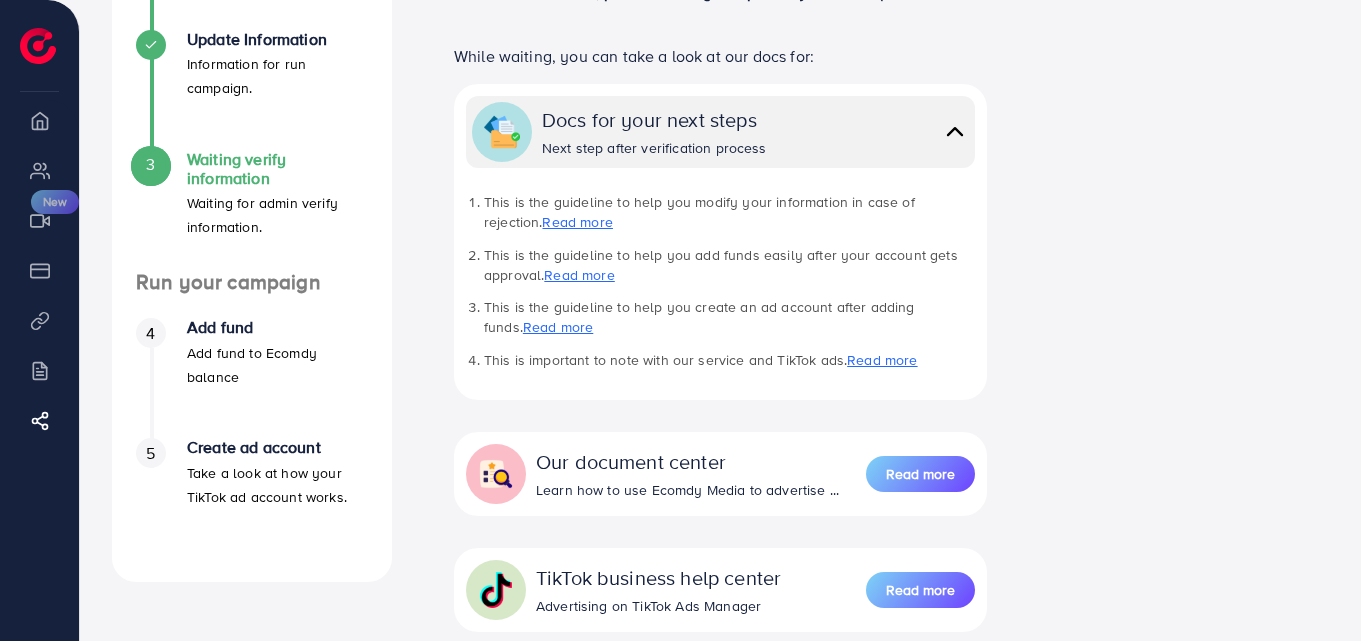 click at bounding box center (955, 131) 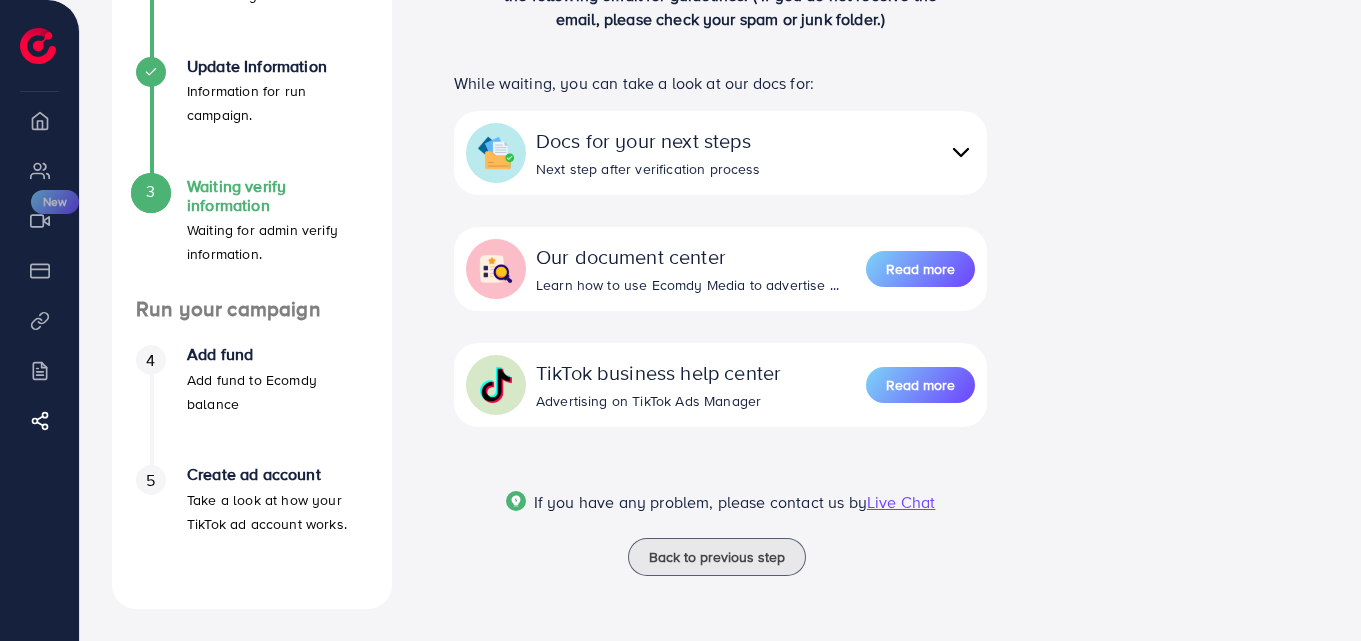 click at bounding box center [961, 152] 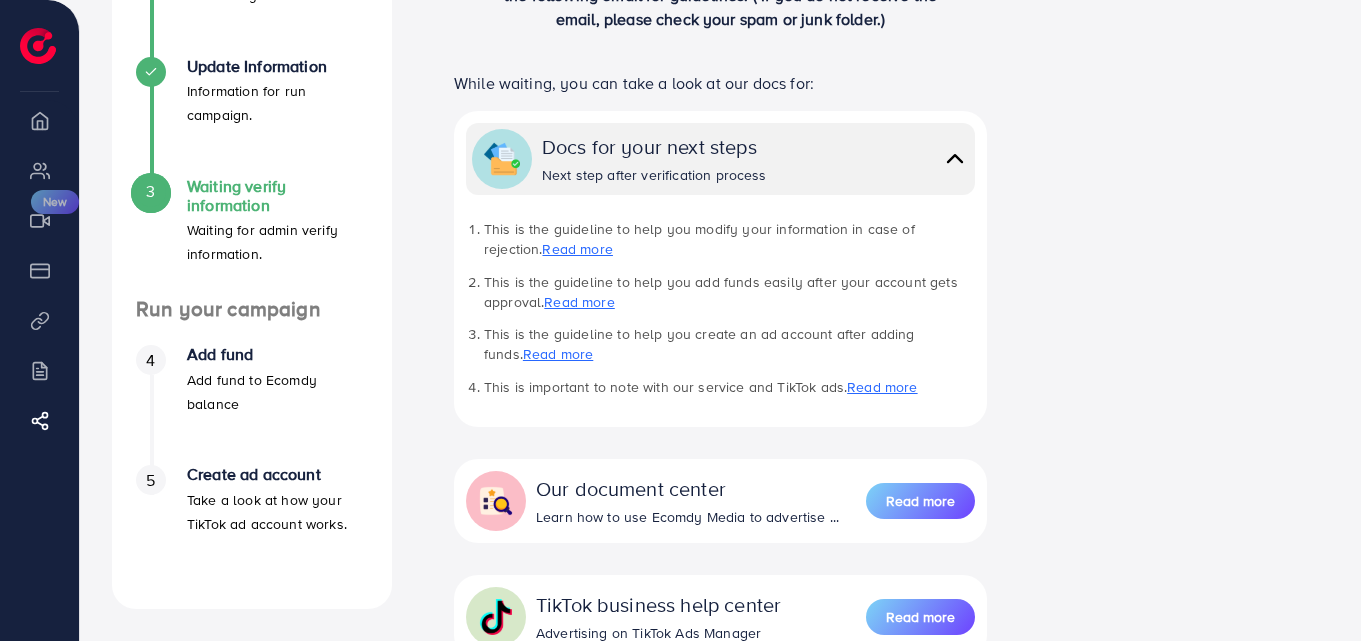 scroll, scrollTop: 367, scrollLeft: 0, axis: vertical 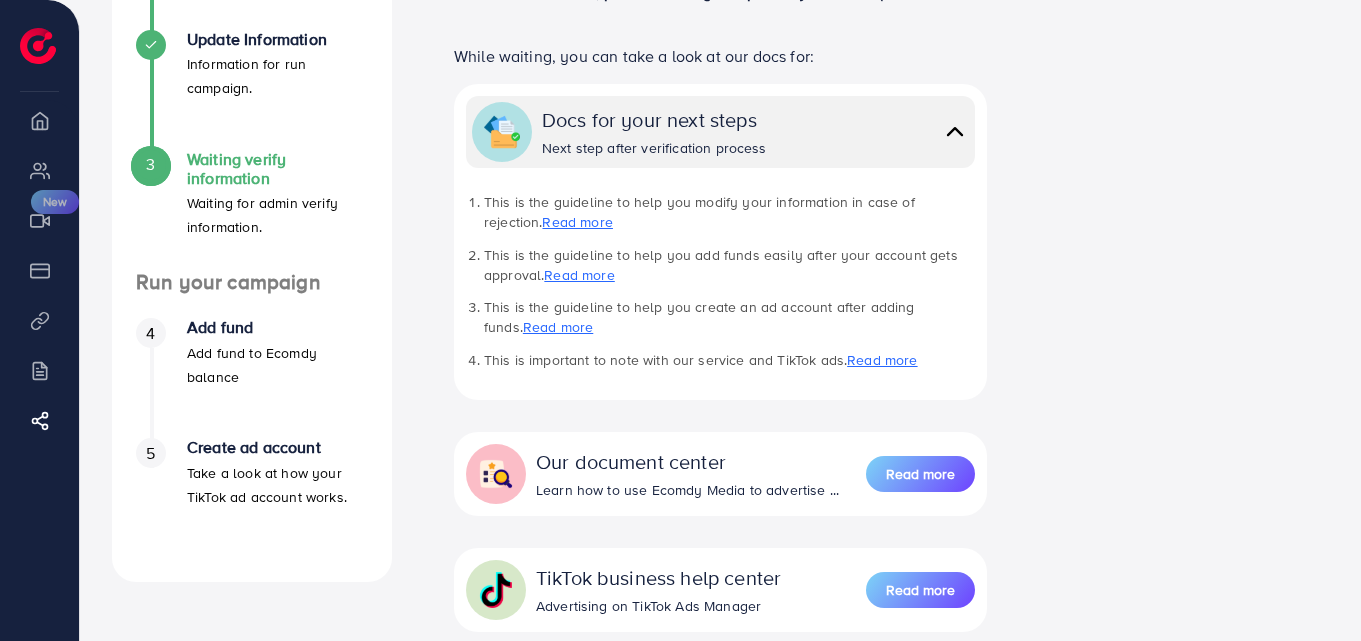 click on "Docs for your next steps   Next step after verification process" at bounding box center (755, 131) 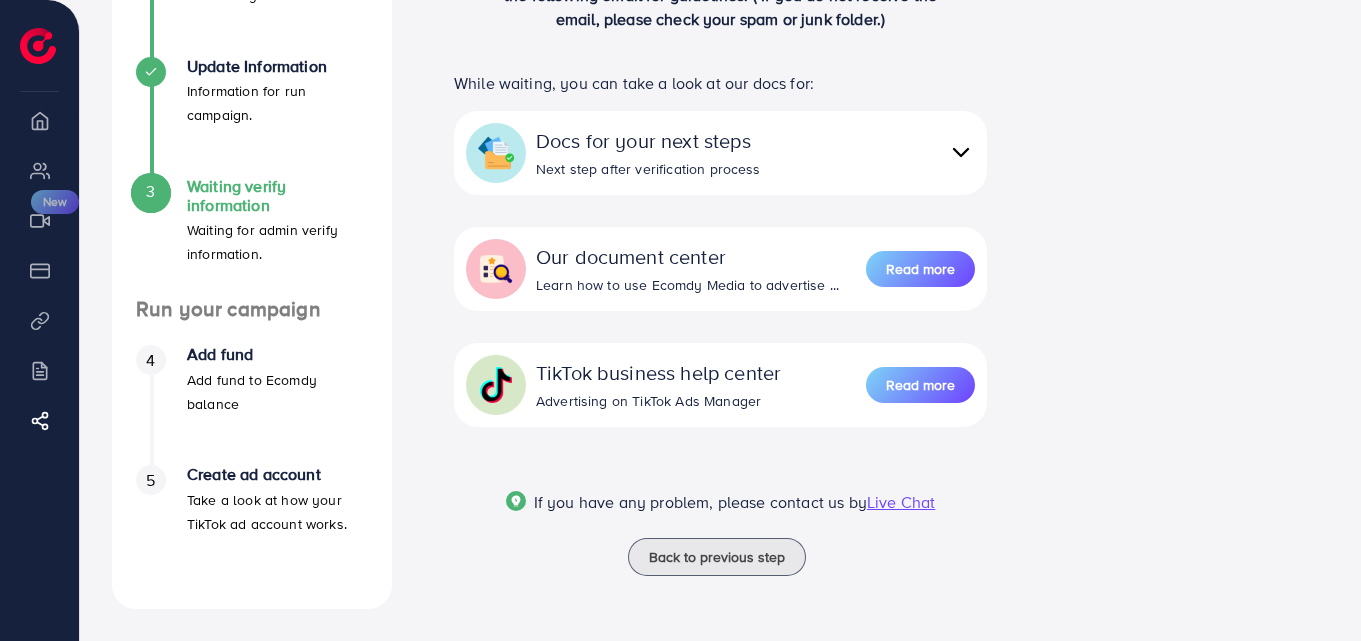 scroll, scrollTop: 340, scrollLeft: 0, axis: vertical 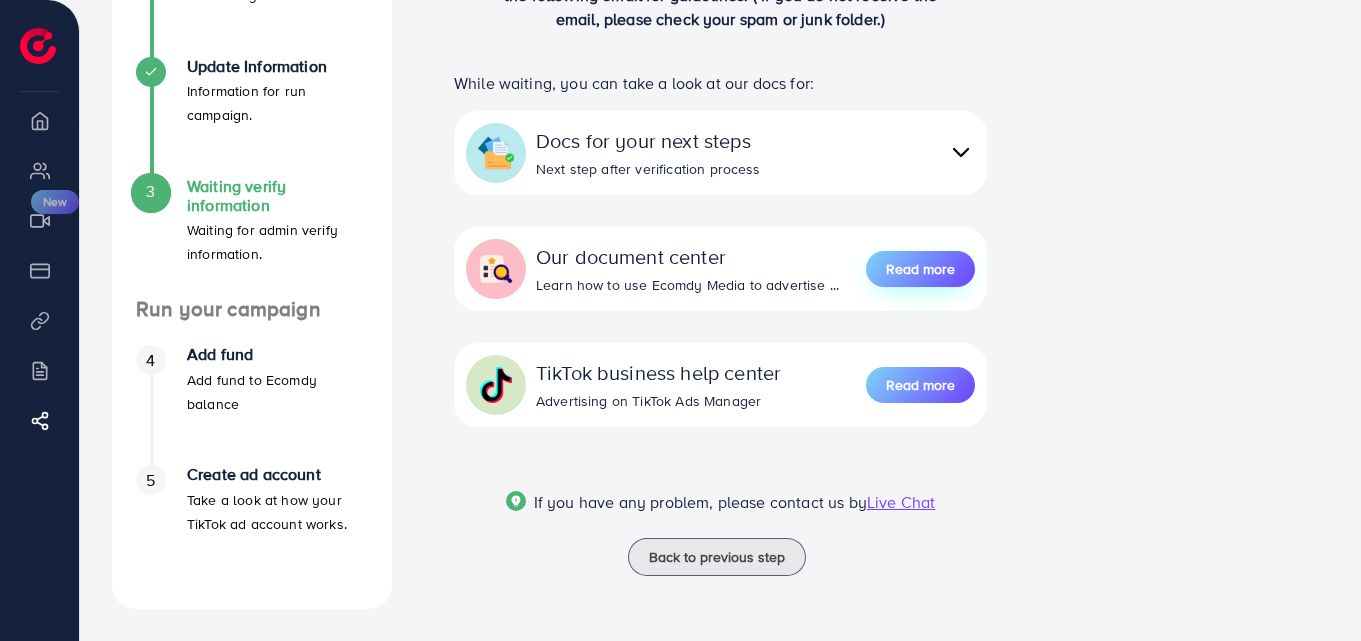 click on "Read more" at bounding box center [920, 269] 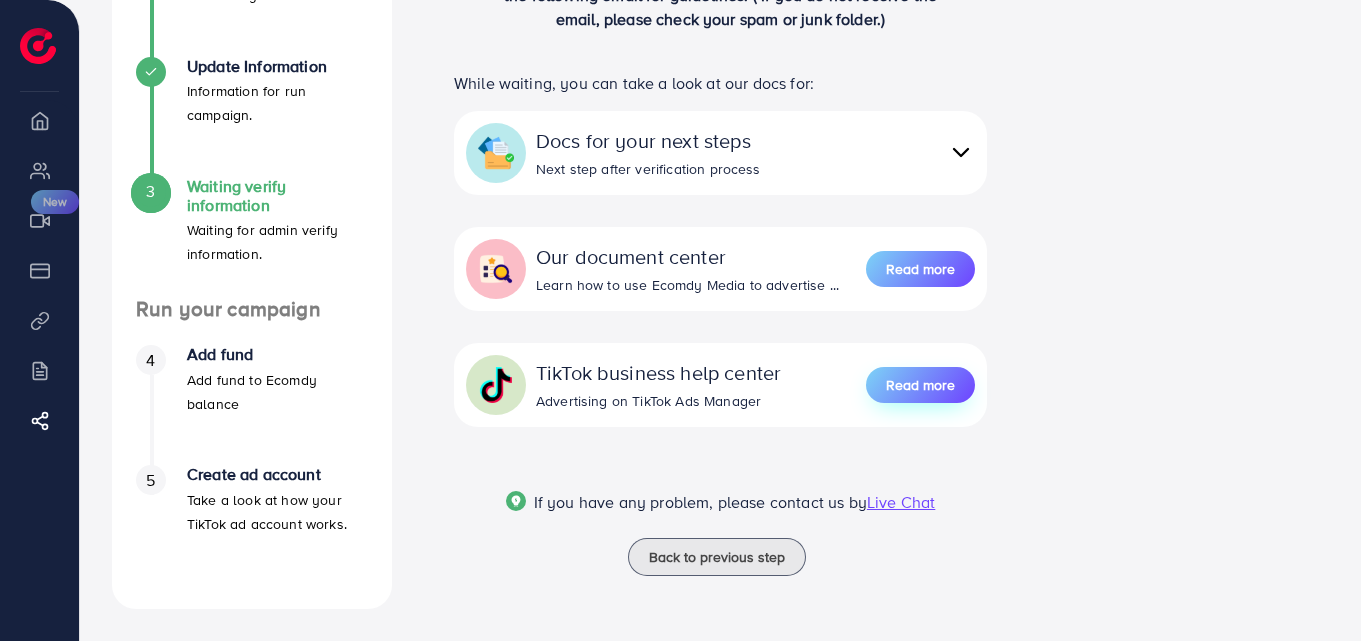 click on "Read more" at bounding box center [920, 385] 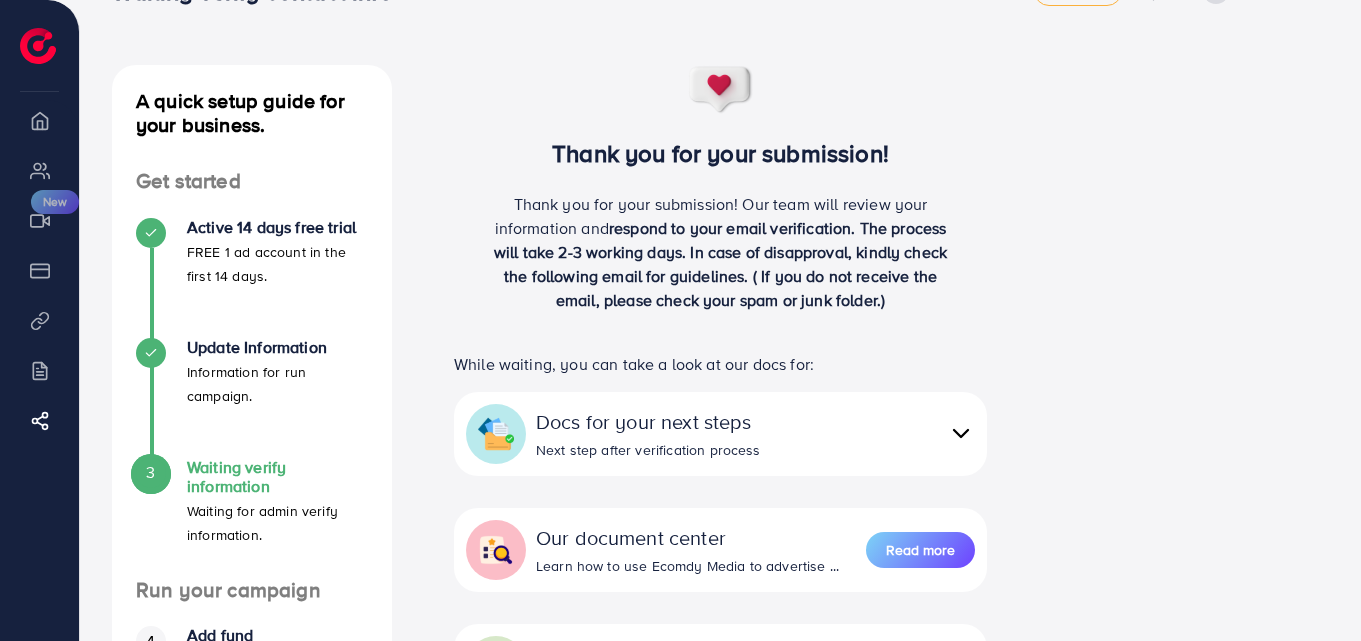 scroll, scrollTop: 12, scrollLeft: 0, axis: vertical 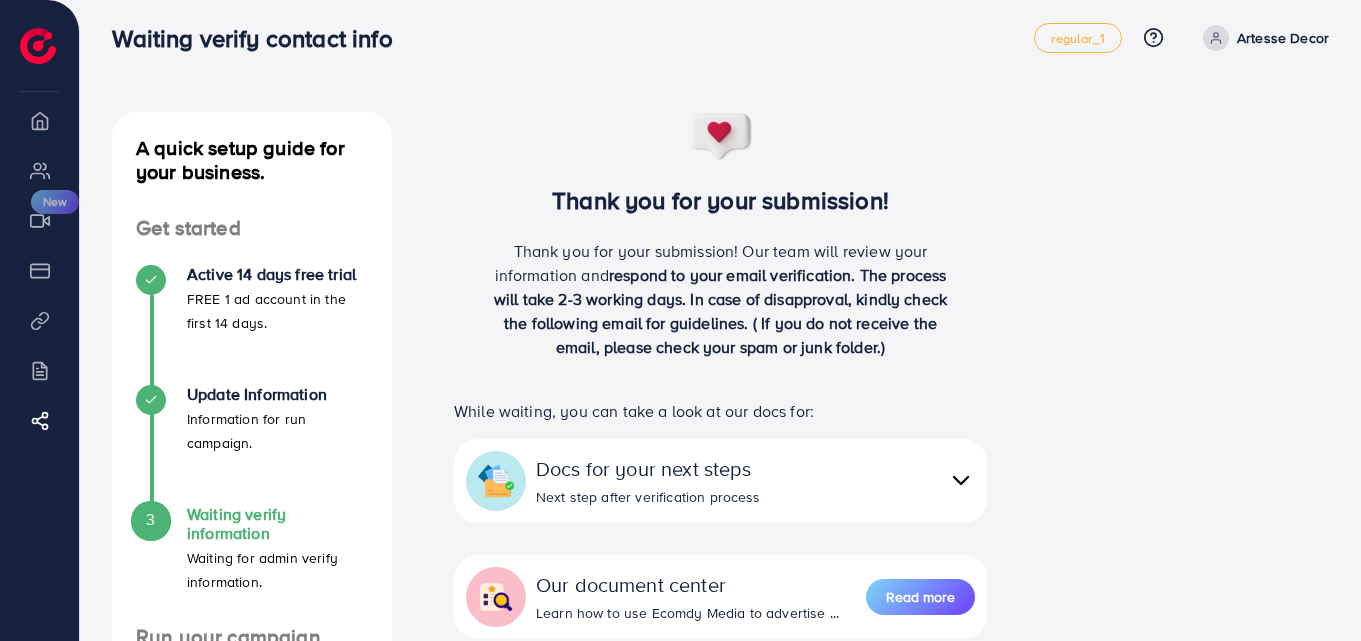 click on "Thank you for your submission!   Thank you for your submission! Our team will review your information and  respond to your email verification. The process will take 2-3 working days. In case of disapproval, kindly check the following email for guidelines. ( If you do not receive the email, please check your spam or junk folder.)" at bounding box center (720, 243) 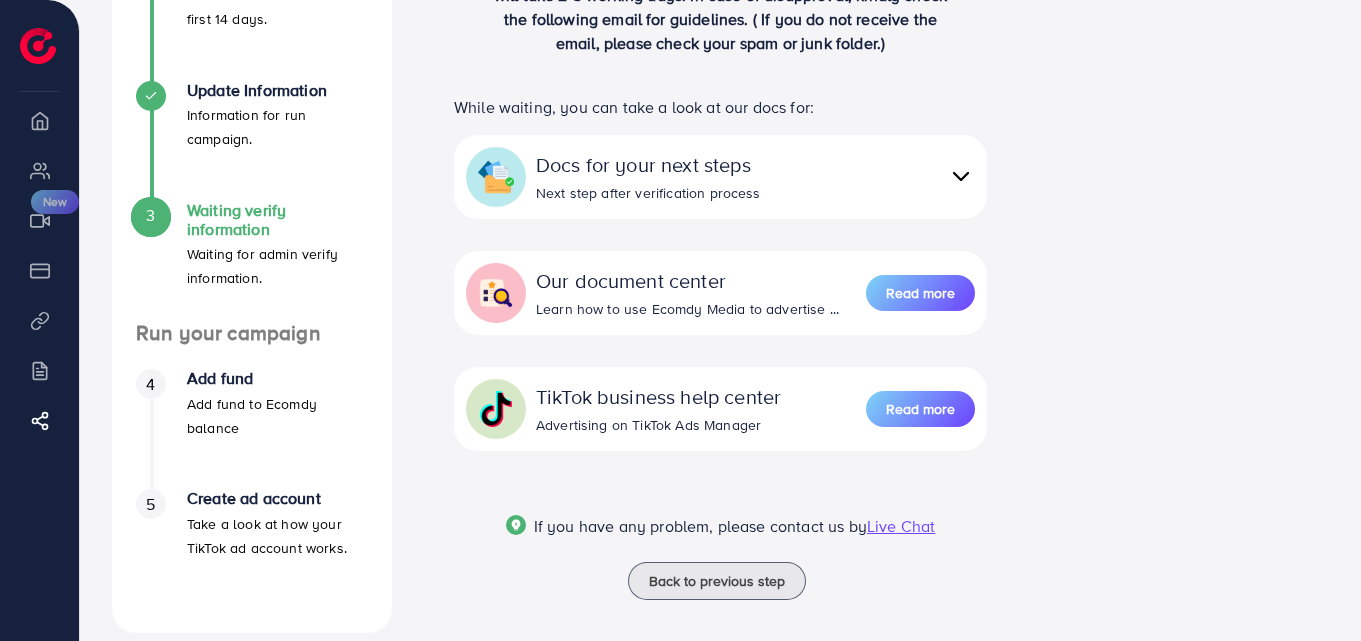 scroll, scrollTop: 340, scrollLeft: 0, axis: vertical 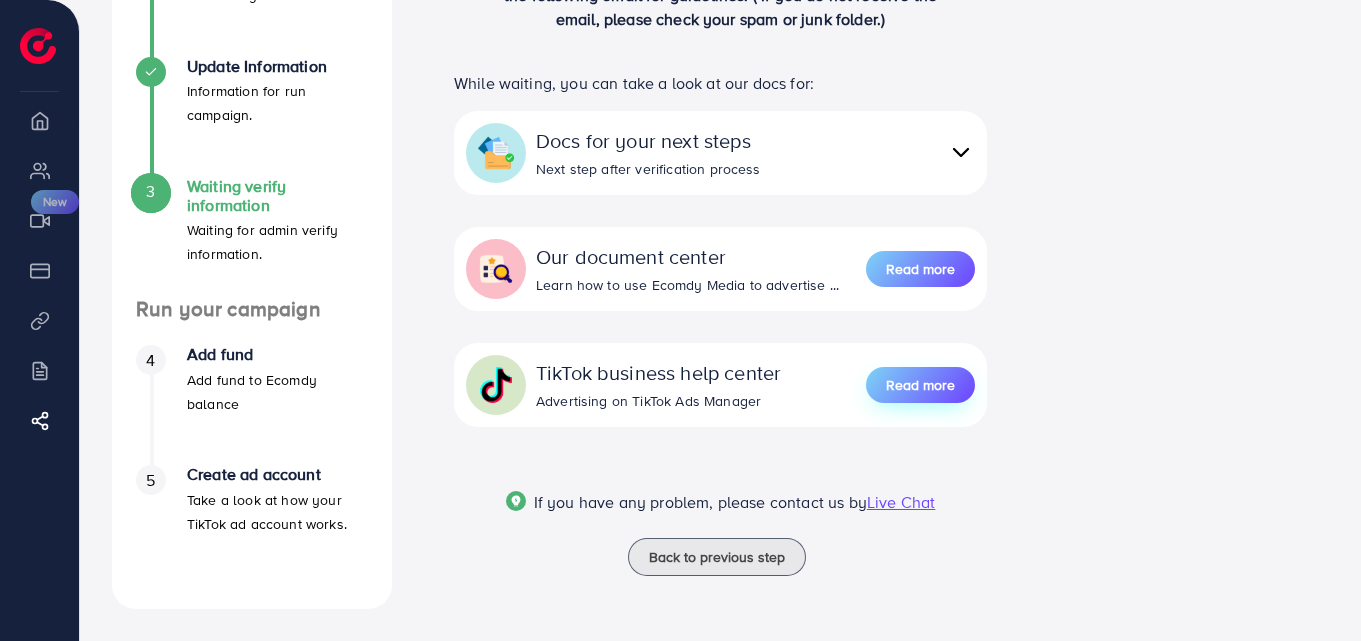 click on "Read more" at bounding box center [920, 385] 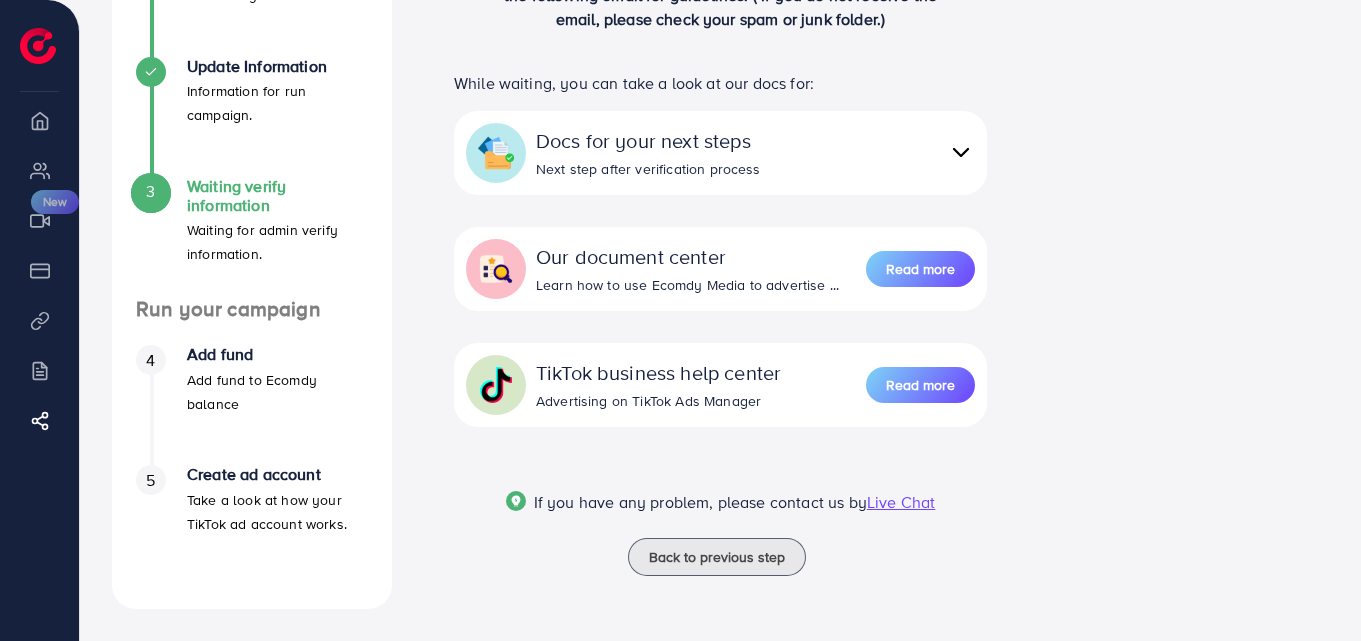click on "Waiting for admin verify information." at bounding box center [277, 242] 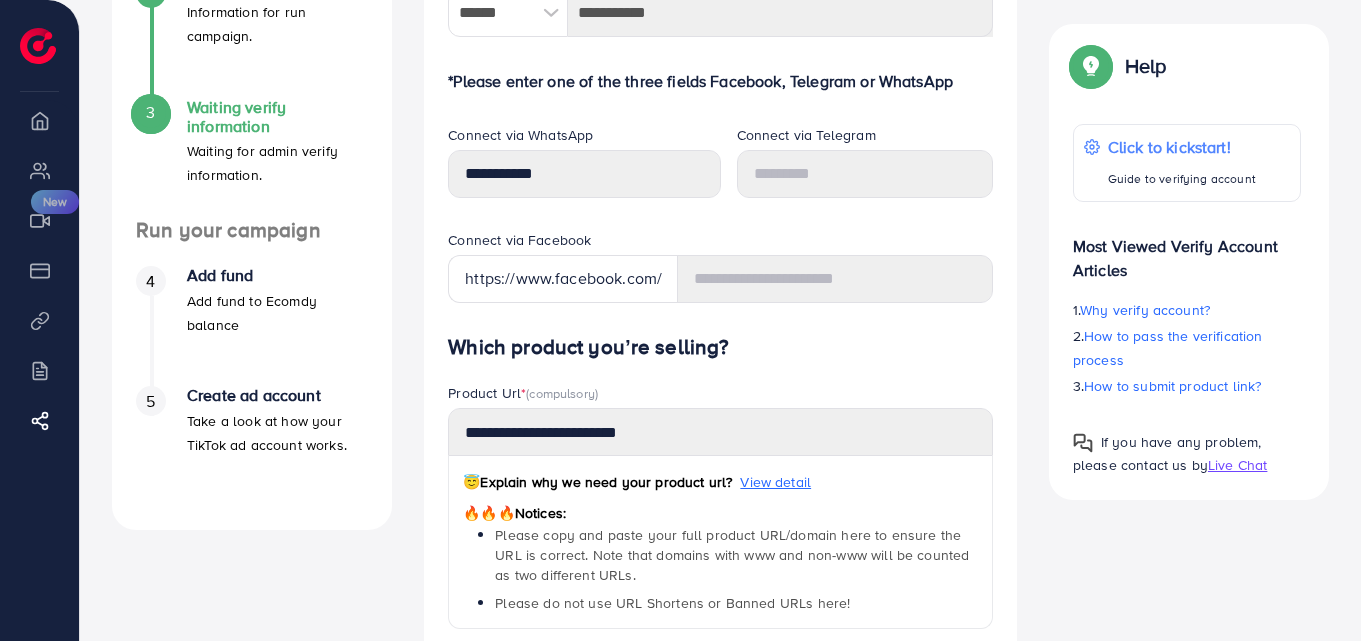 scroll, scrollTop: 393, scrollLeft: 0, axis: vertical 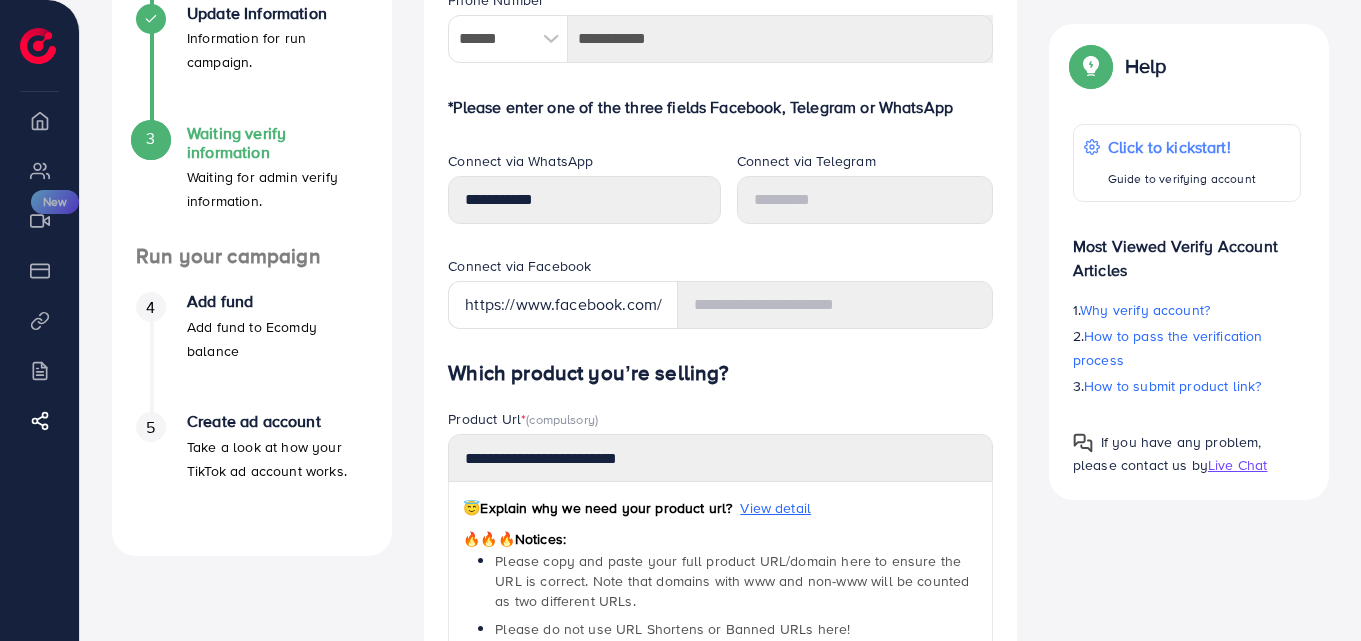 click on "3" at bounding box center [151, 139] 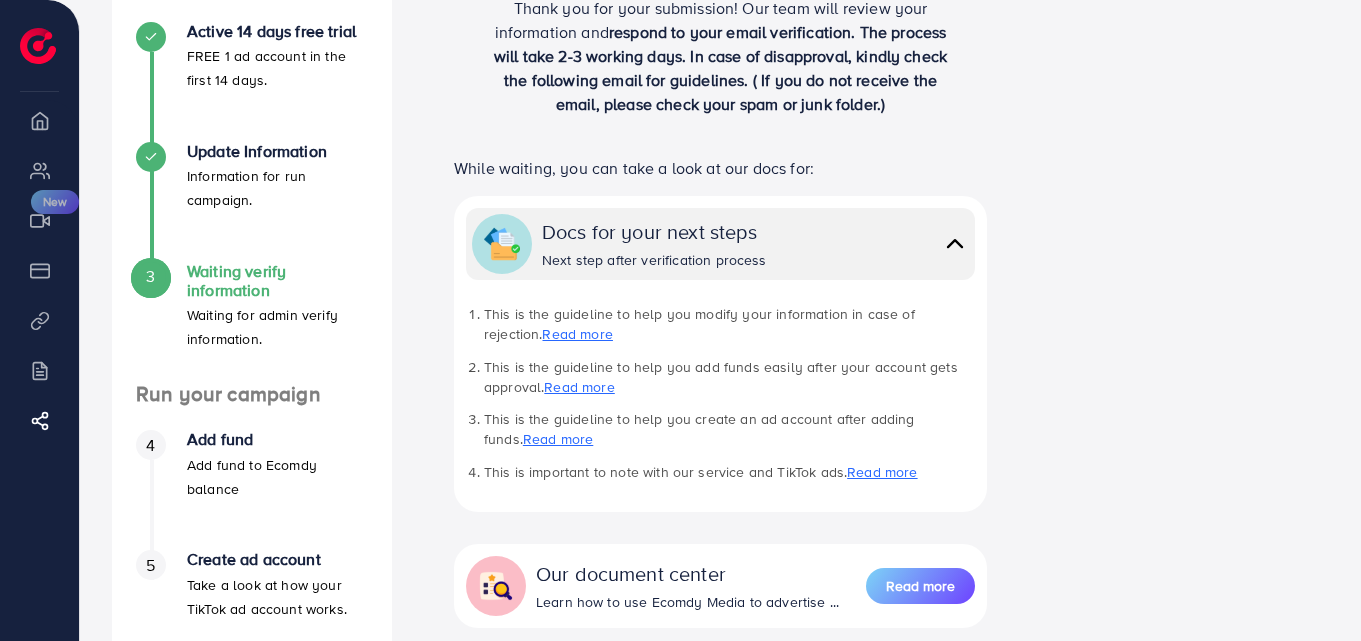 scroll, scrollTop: 254, scrollLeft: 0, axis: vertical 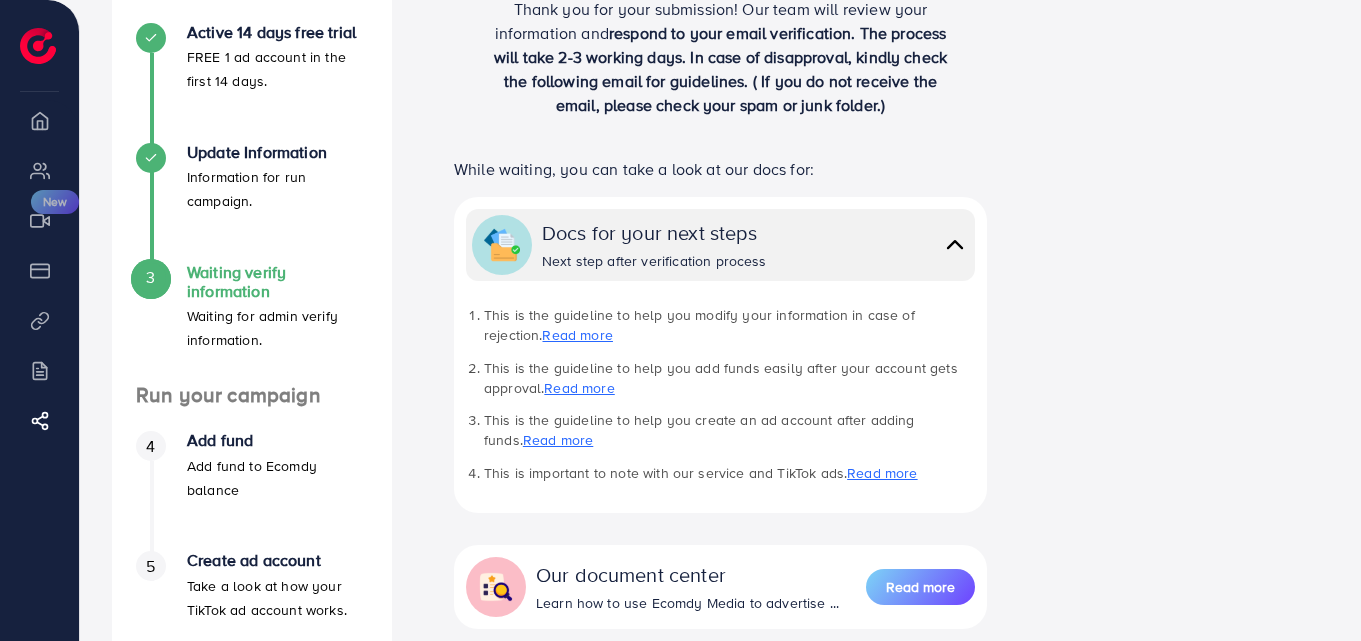 click on "Docs for your next steps" at bounding box center [654, 232] 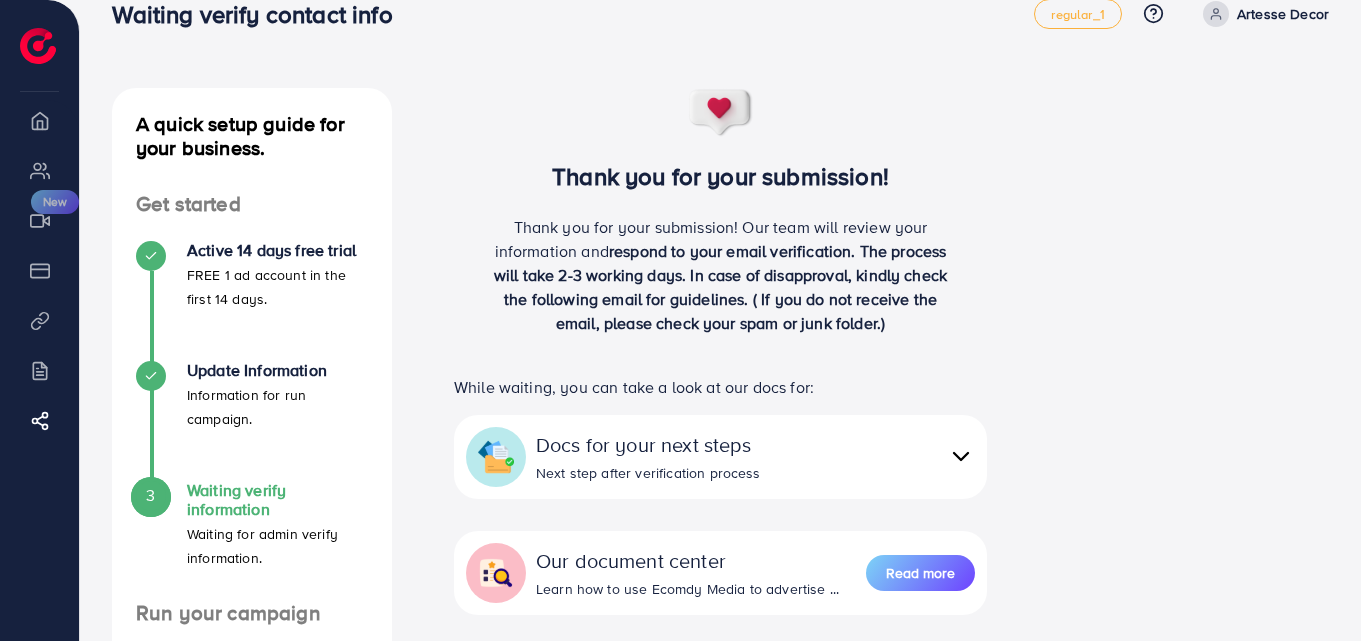 scroll, scrollTop: 0, scrollLeft: 0, axis: both 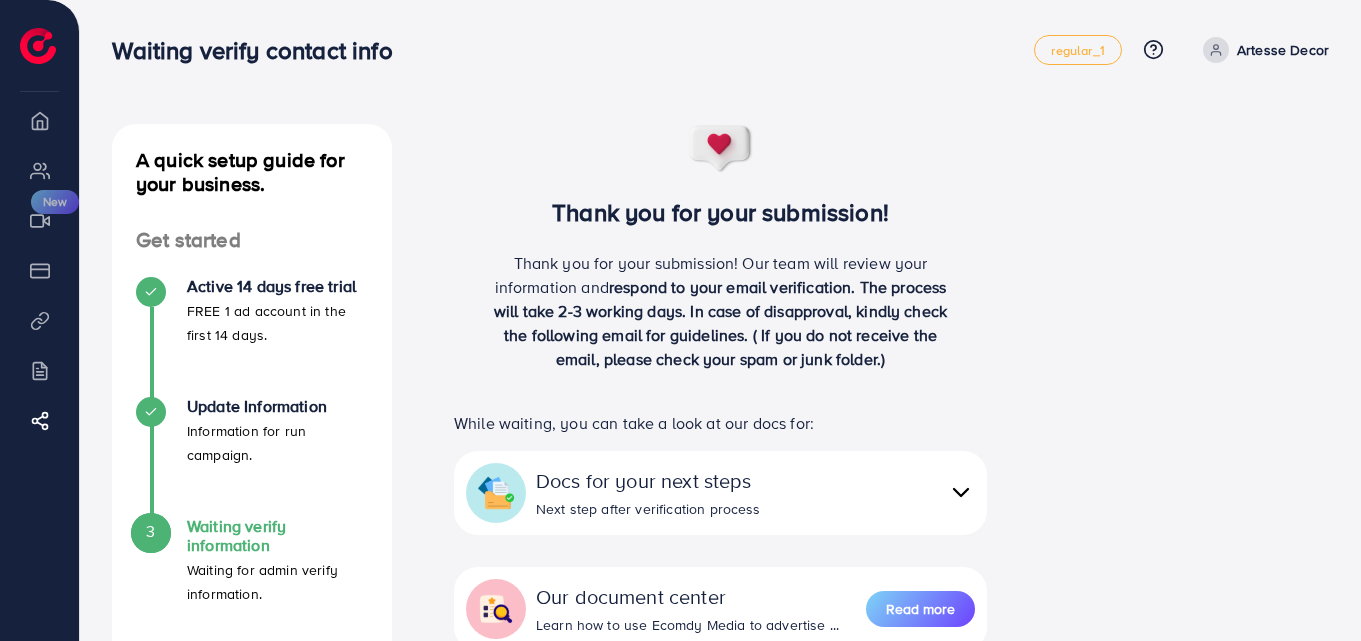 click on "Thank you for your submission!   Thank you for your submission! Our team will review your information and  respond to your email verification. The process will take 2-3 working days. In case of disapproval, kindly check the following email for guidelines. ( If you do not receive the email, please check your spam or junk folder.)" at bounding box center (720, 255) 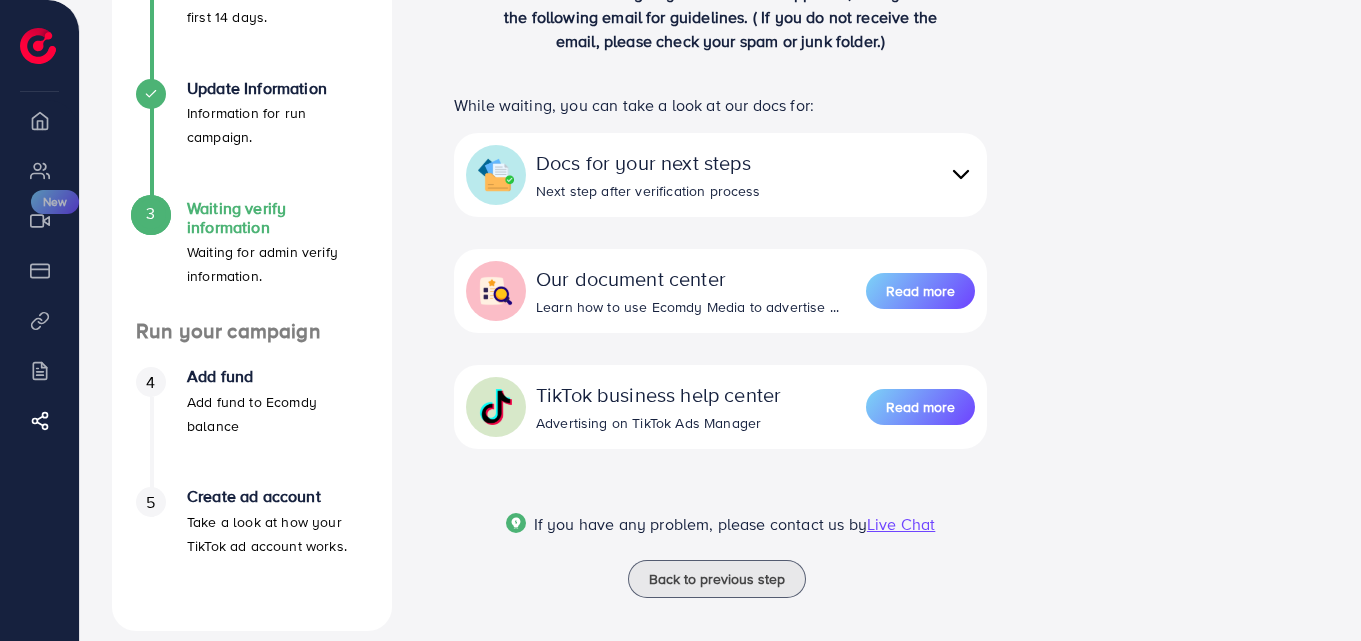 scroll, scrollTop: 340, scrollLeft: 0, axis: vertical 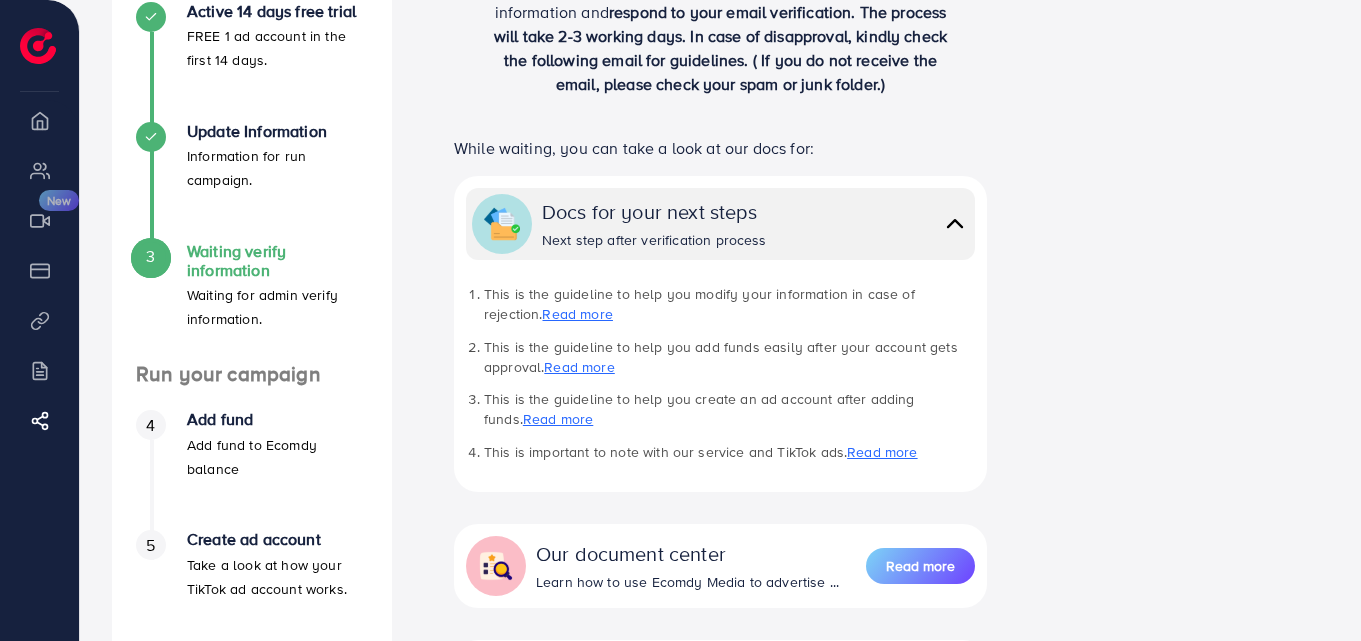 click on "Docs for your next steps   Next step after verification process" at bounding box center (755, 223) 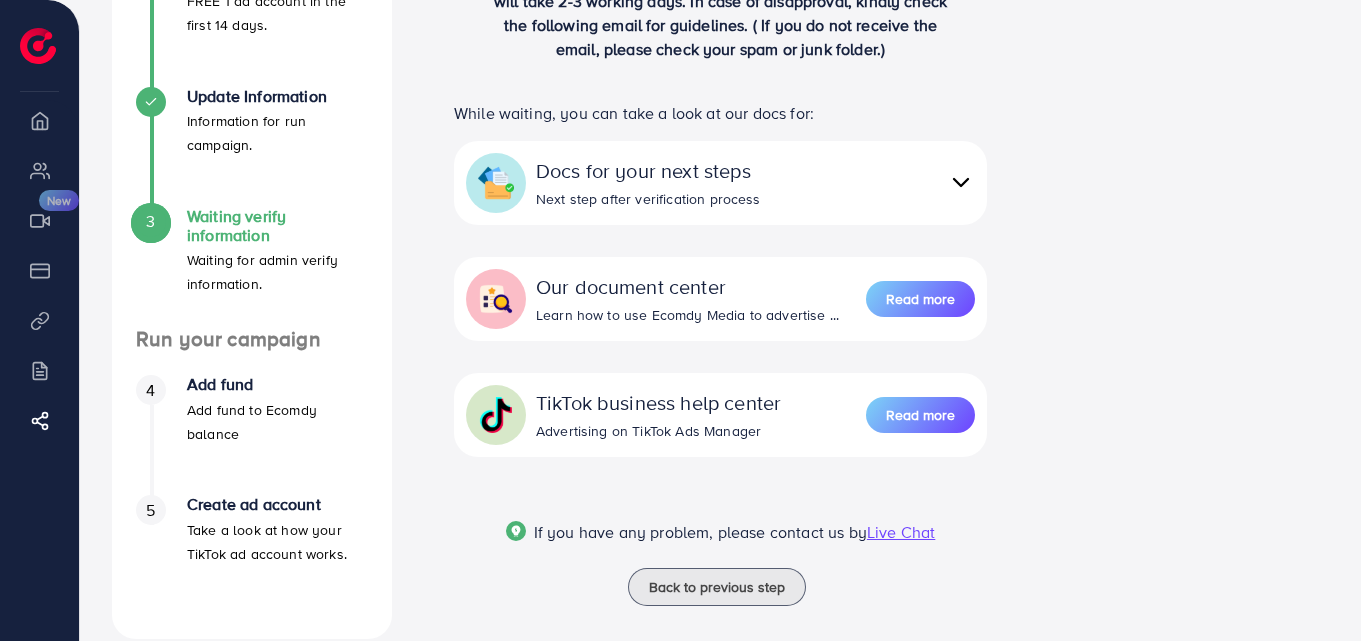 scroll, scrollTop: 340, scrollLeft: 0, axis: vertical 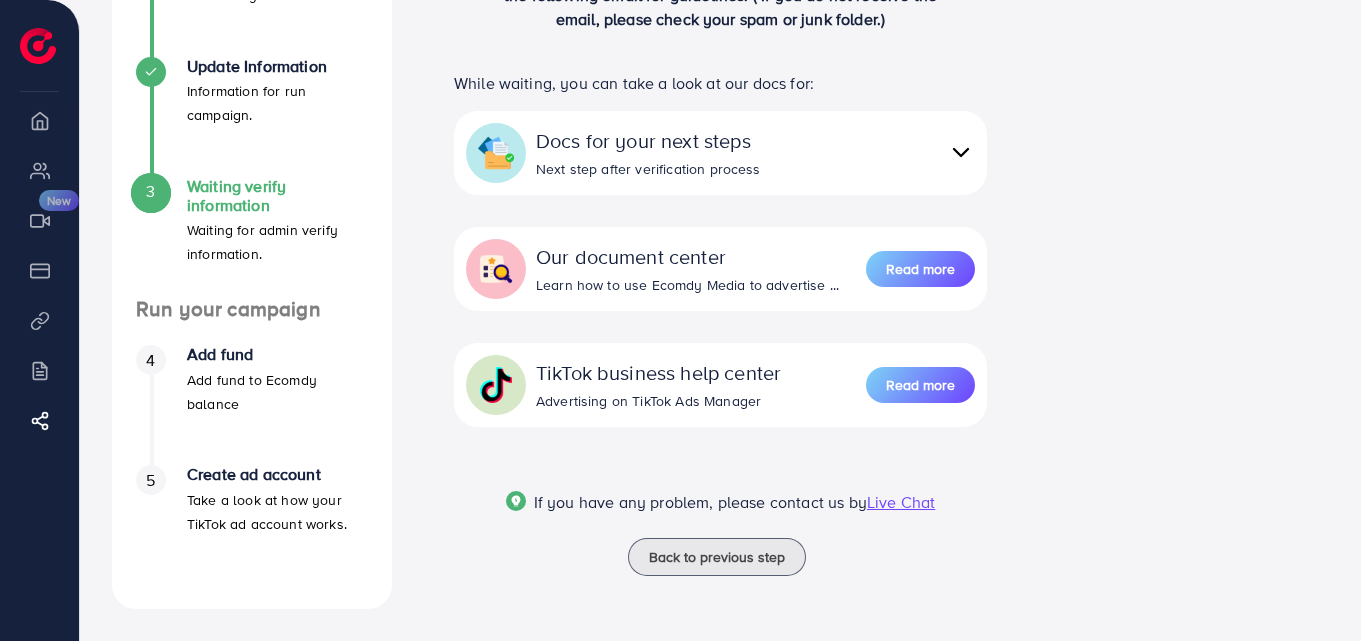 click on "Add fund to Ecomdy balance" at bounding box center (277, 392) 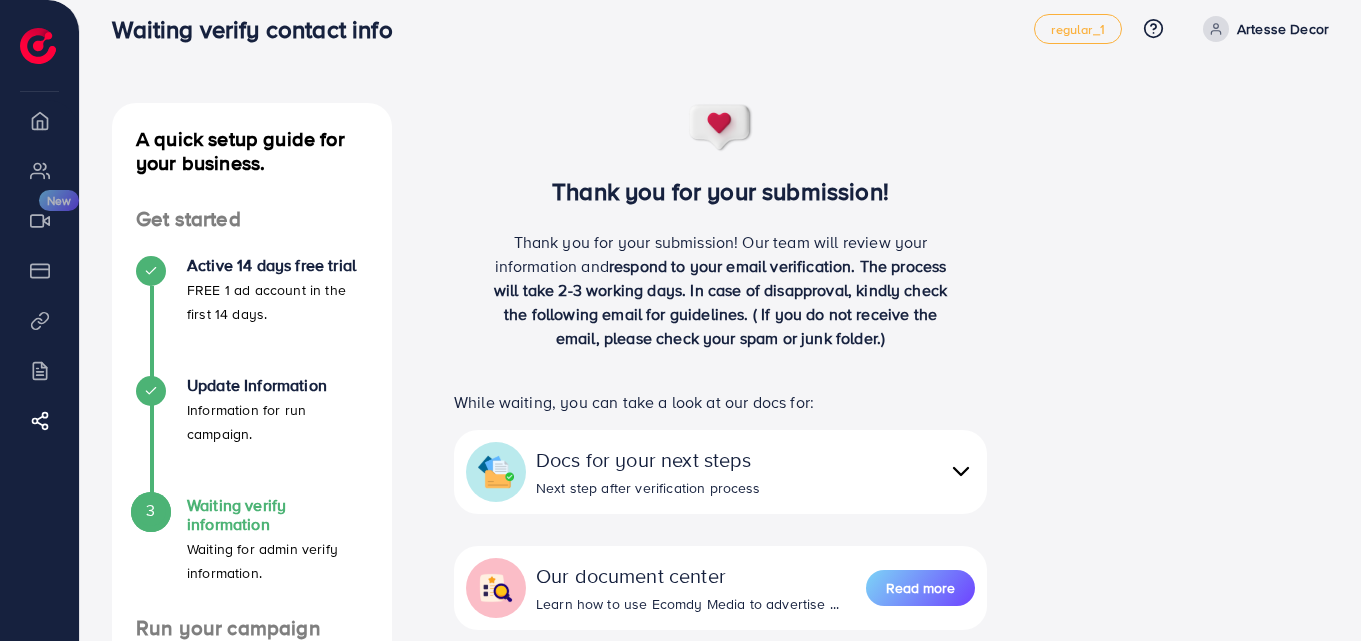 scroll, scrollTop: 0, scrollLeft: 0, axis: both 